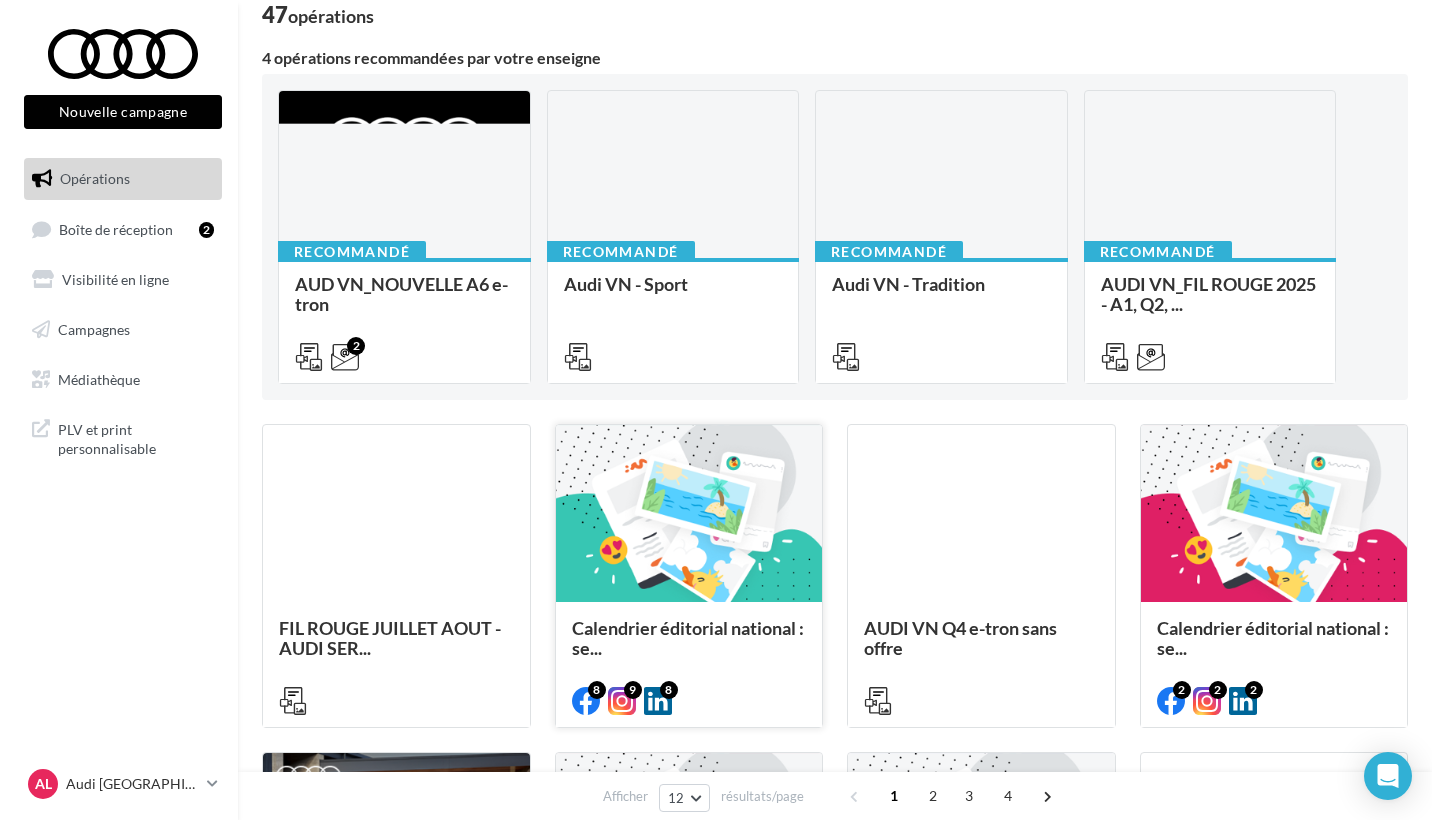 scroll, scrollTop: 135, scrollLeft: 0, axis: vertical 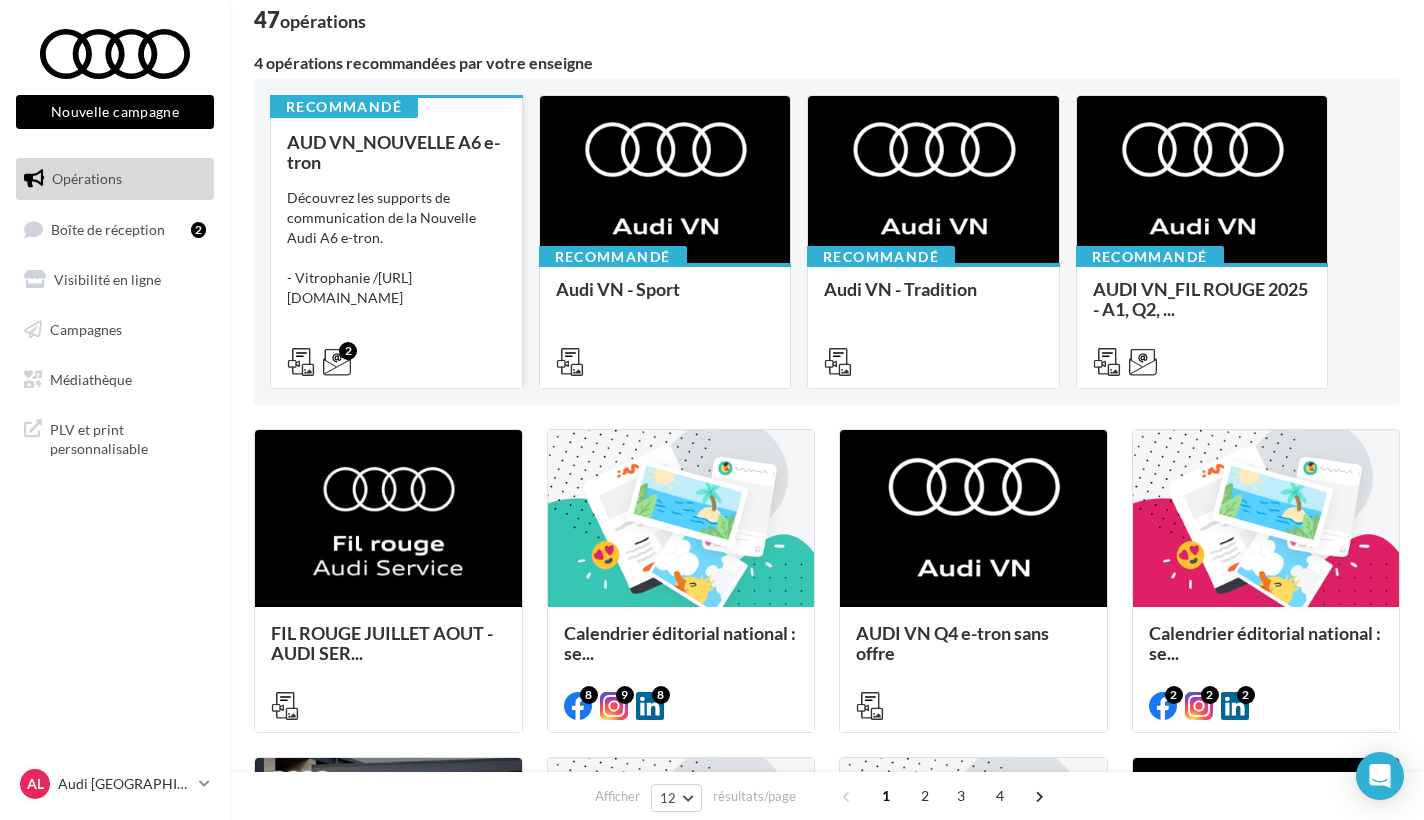 click on "Découvrez les supports de communication de la Nouvelle Audi A6 e-tron.
- Vitrophanie /  [URL][DOMAIN_NAME]
- Pres..." at bounding box center (396, 268) 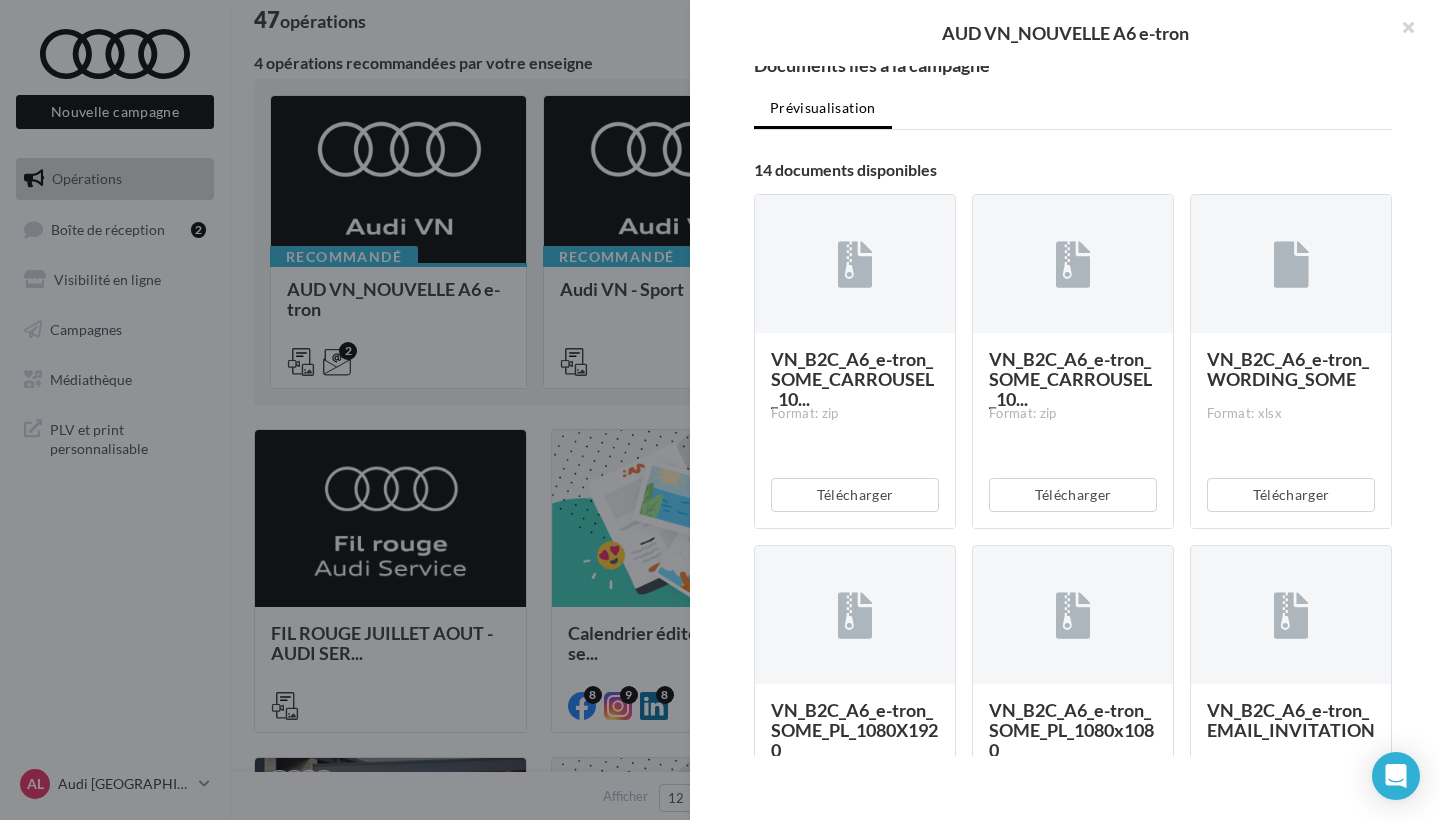 scroll, scrollTop: 445, scrollLeft: 0, axis: vertical 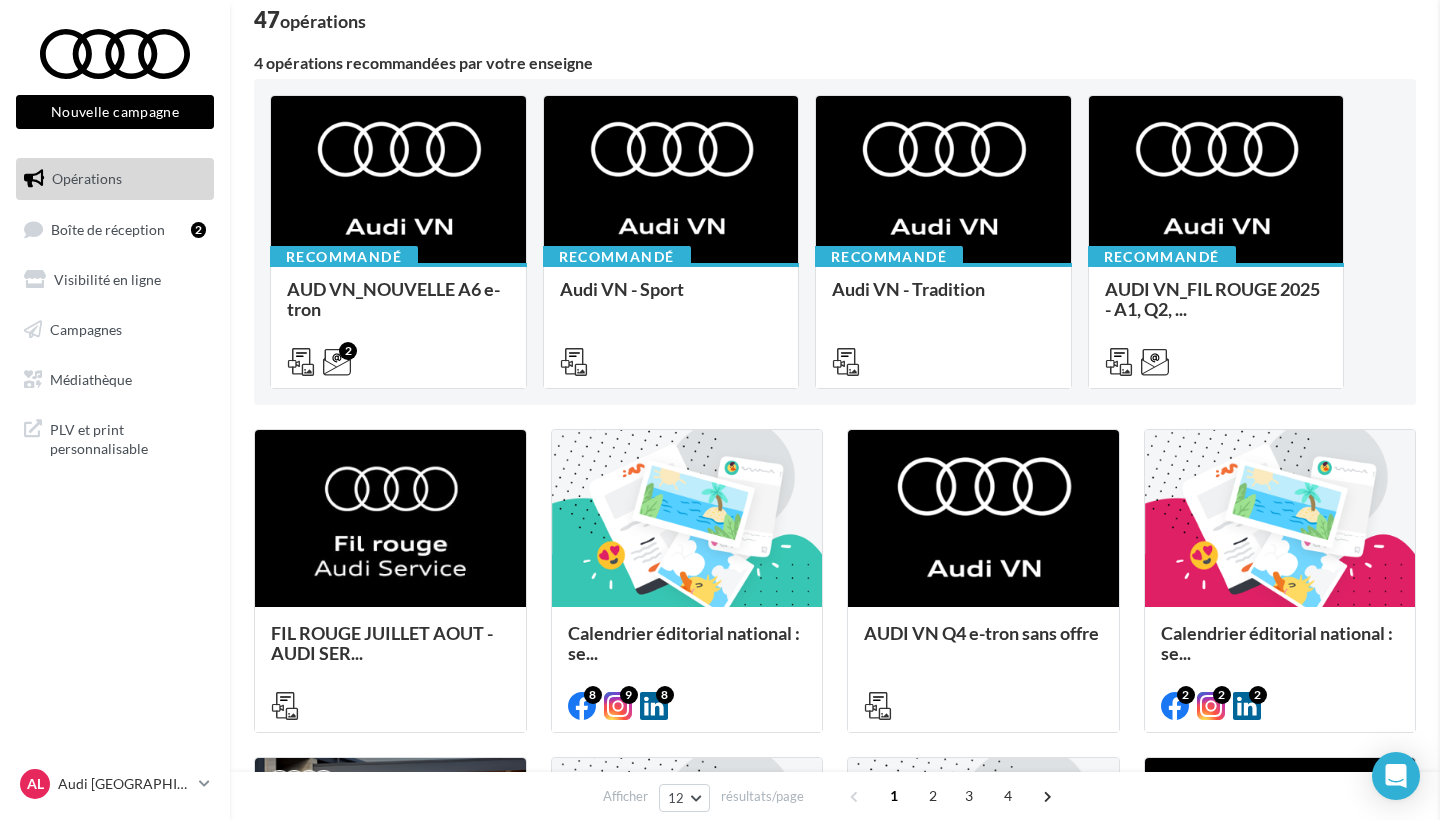 click at bounding box center (2160, 410) 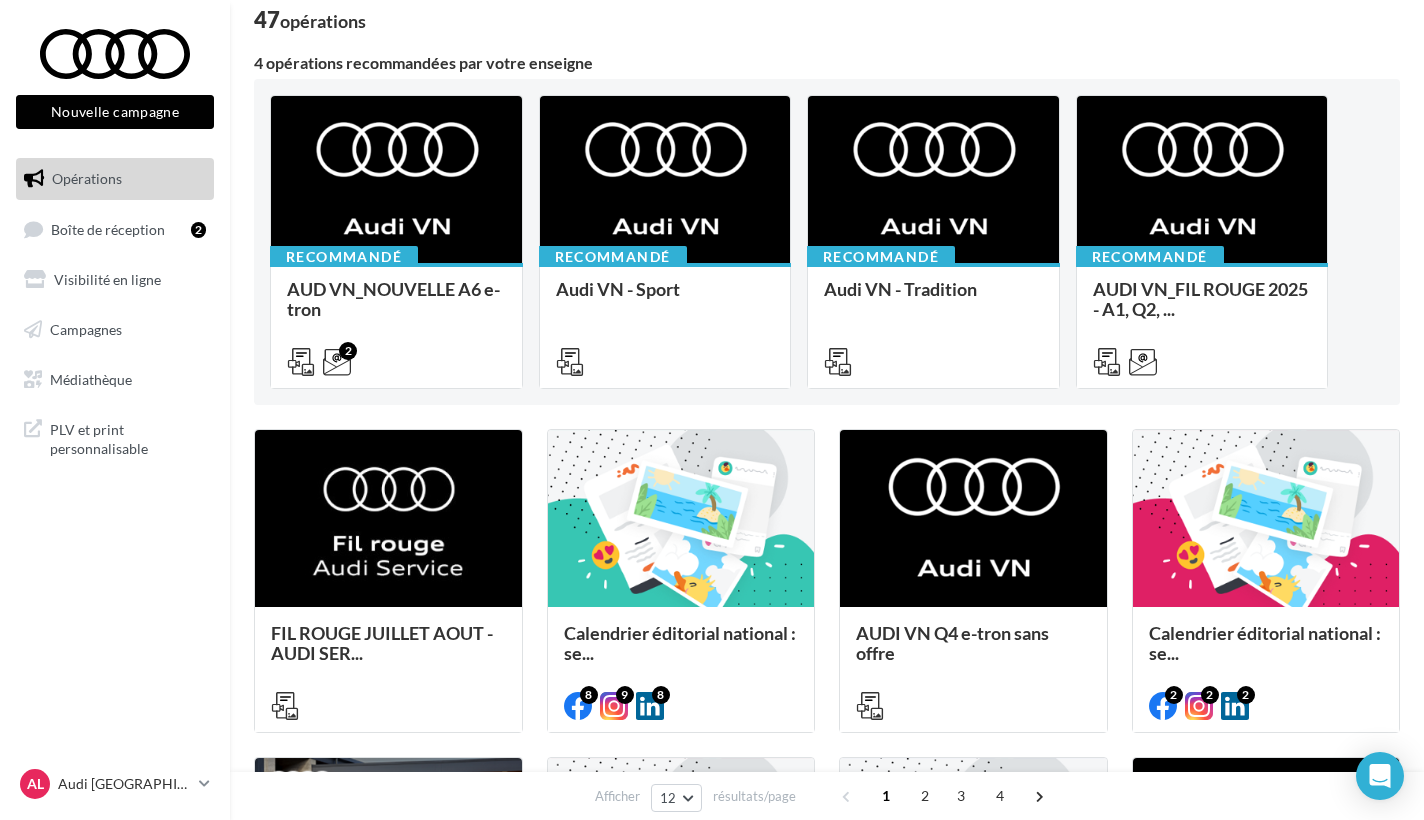 drag, startPoint x: 788, startPoint y: 14, endPoint x: 995, endPoint y: 53, distance: 210.64188 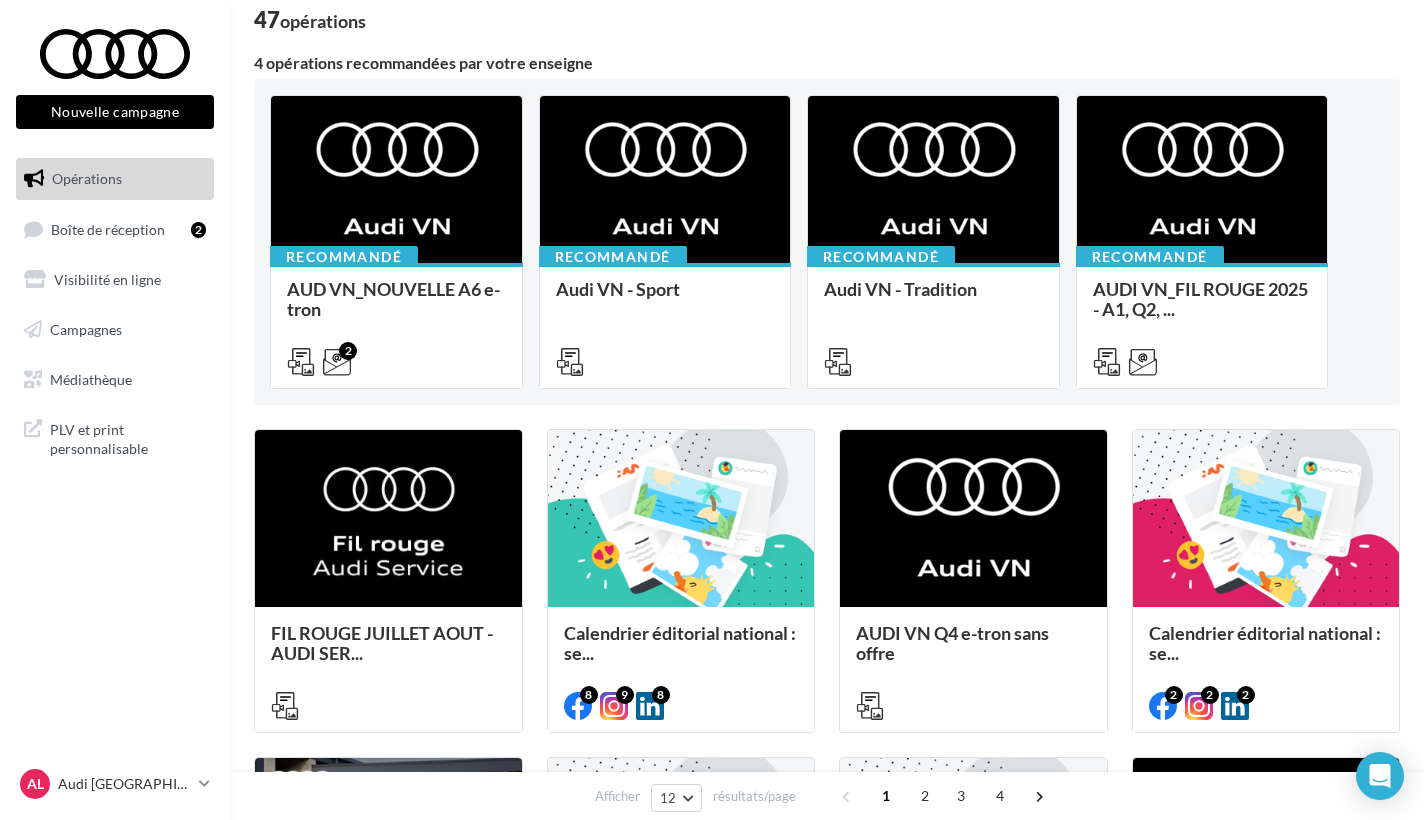 drag, startPoint x: 751, startPoint y: 6, endPoint x: 917, endPoint y: 33, distance: 168.18144 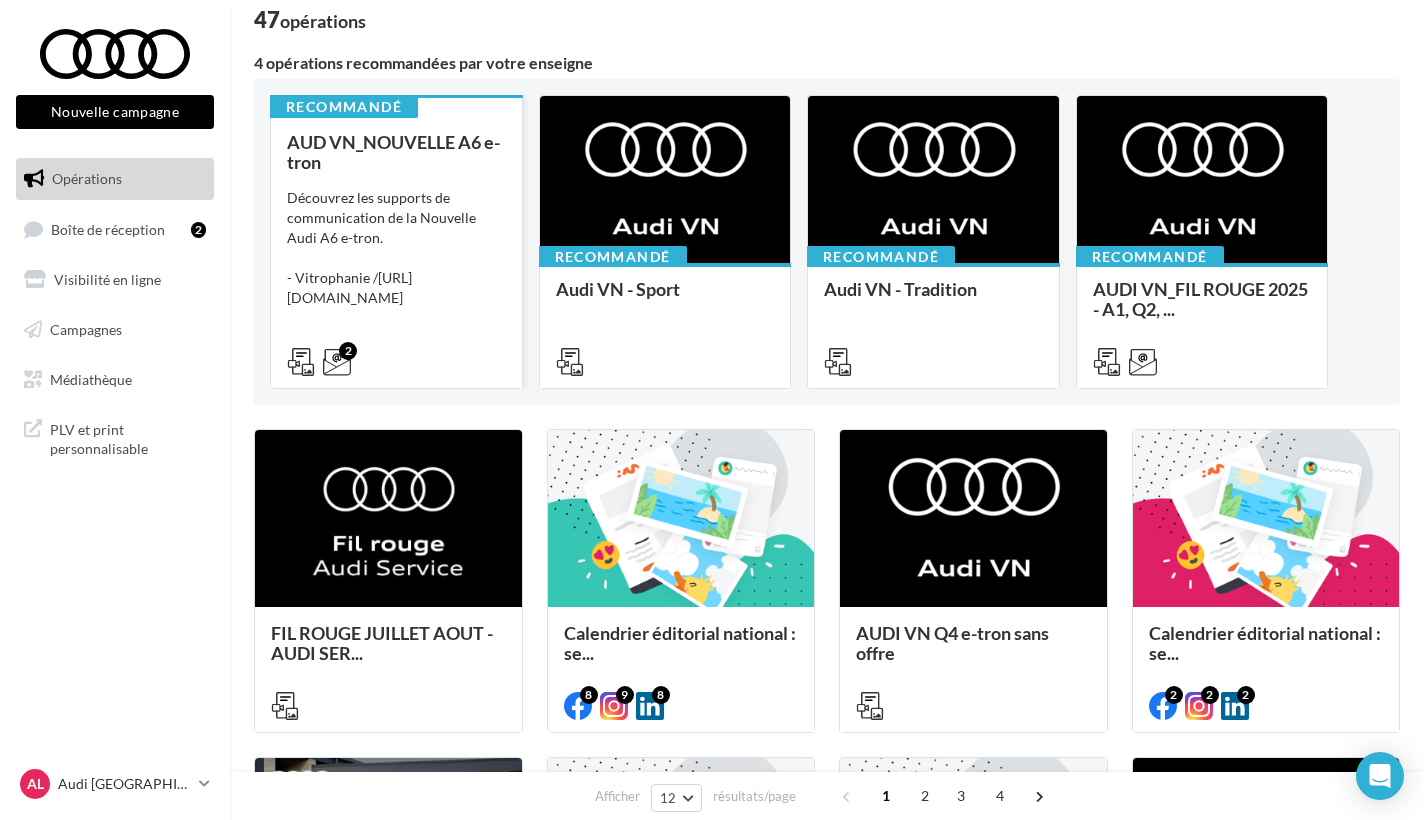 click on "Découvrez les supports de communication de la Nouvelle Audi A6 e-tron.
- Vitrophanie /  [URL][DOMAIN_NAME]
- Pres..." at bounding box center (396, 268) 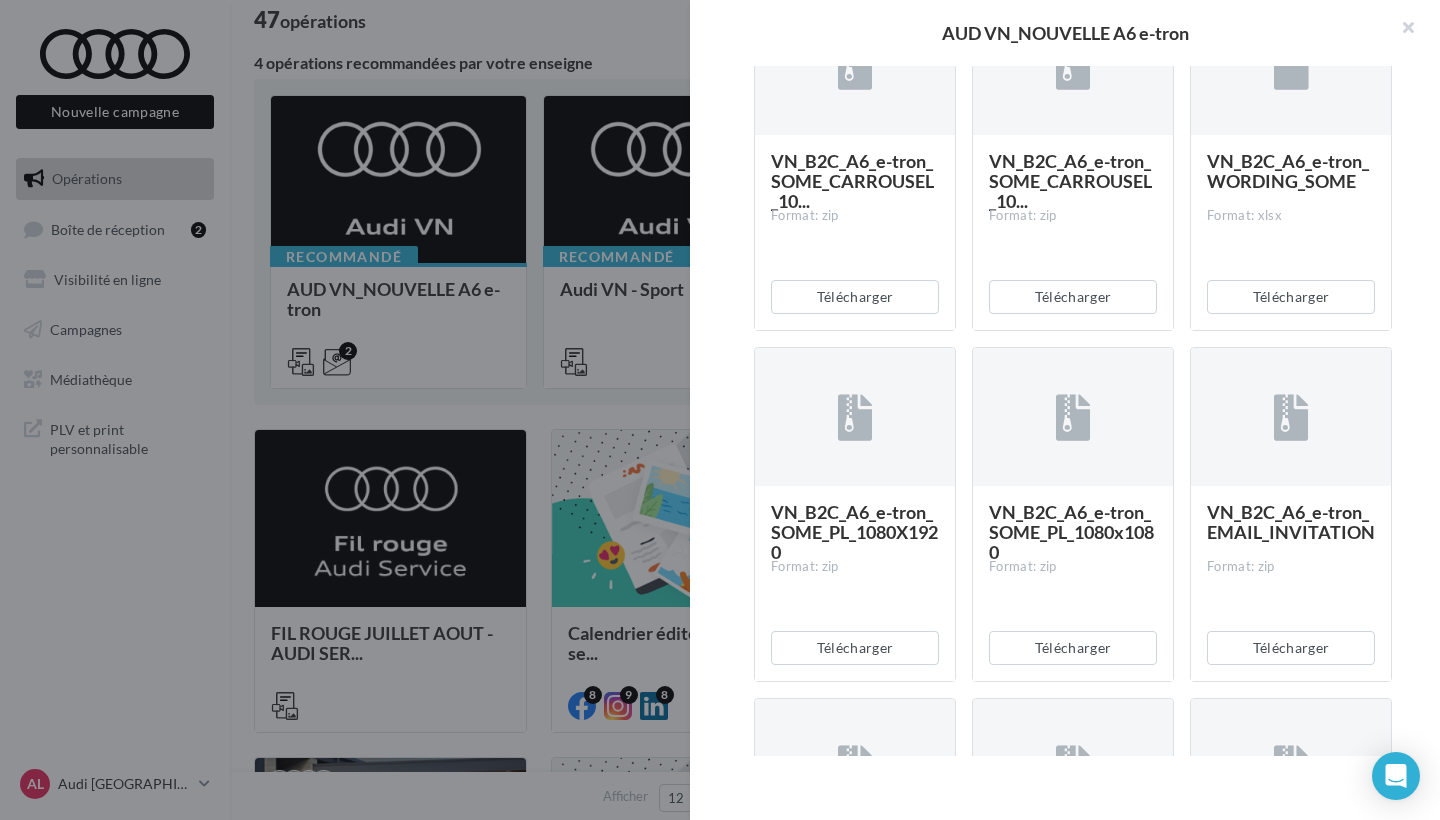scroll, scrollTop: 601, scrollLeft: 3, axis: both 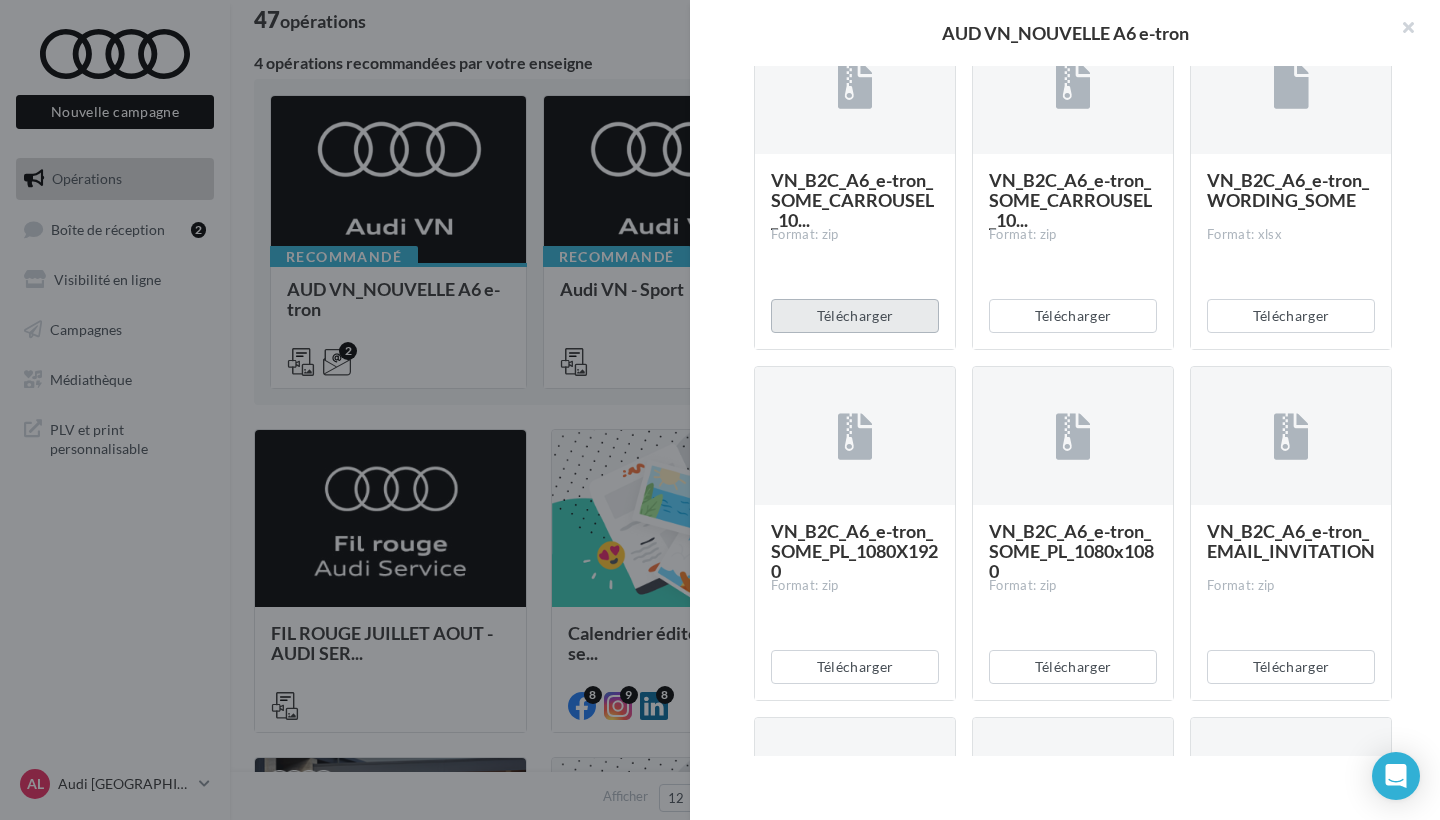 click on "Télécharger" at bounding box center (855, 316) 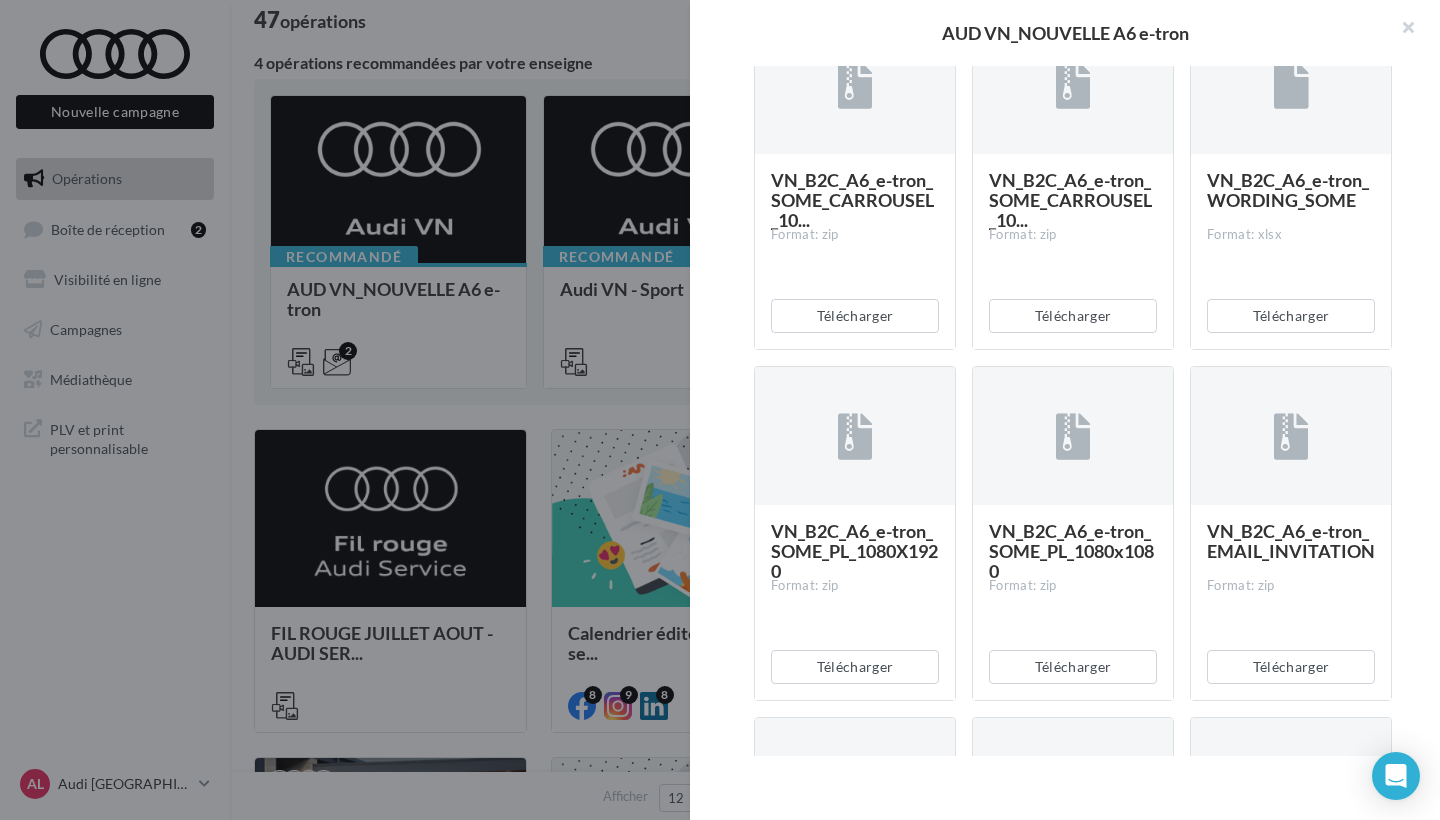 click on "Description
Découvrez les supports de communication de la Nouvelle Audi A6 e-tron.
- Vitrophanie /  [URL][DOMAIN_NAME]
- Presse simple page :  [URL][DOMAIN_NAME]
- Email produit
- Email invitation
- SOME (Post link + Carrousel)
- Bannières HTML : 300x600 + 300x250 + 728x90 + 1000x200 + 480x320                     2
Document
Documents liés à la campagne
Prévisualisation
14 documents disponibles
VN_B2C_A6_e-tron_SOME_CARROUSEL_10...
Format: zip
Télécharger" at bounding box center [1073, 411] 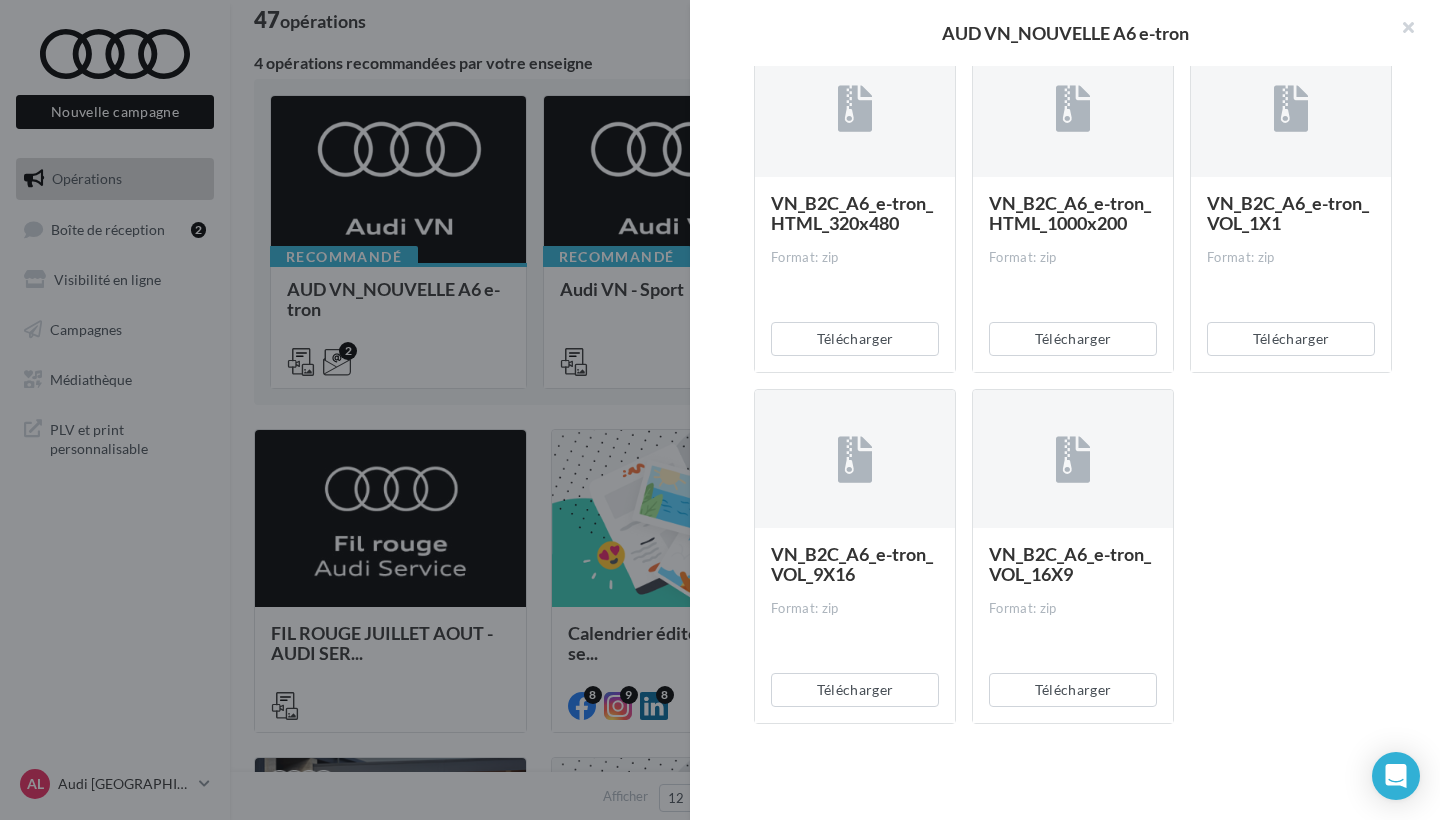 scroll, scrollTop: 1707, scrollLeft: 67, axis: both 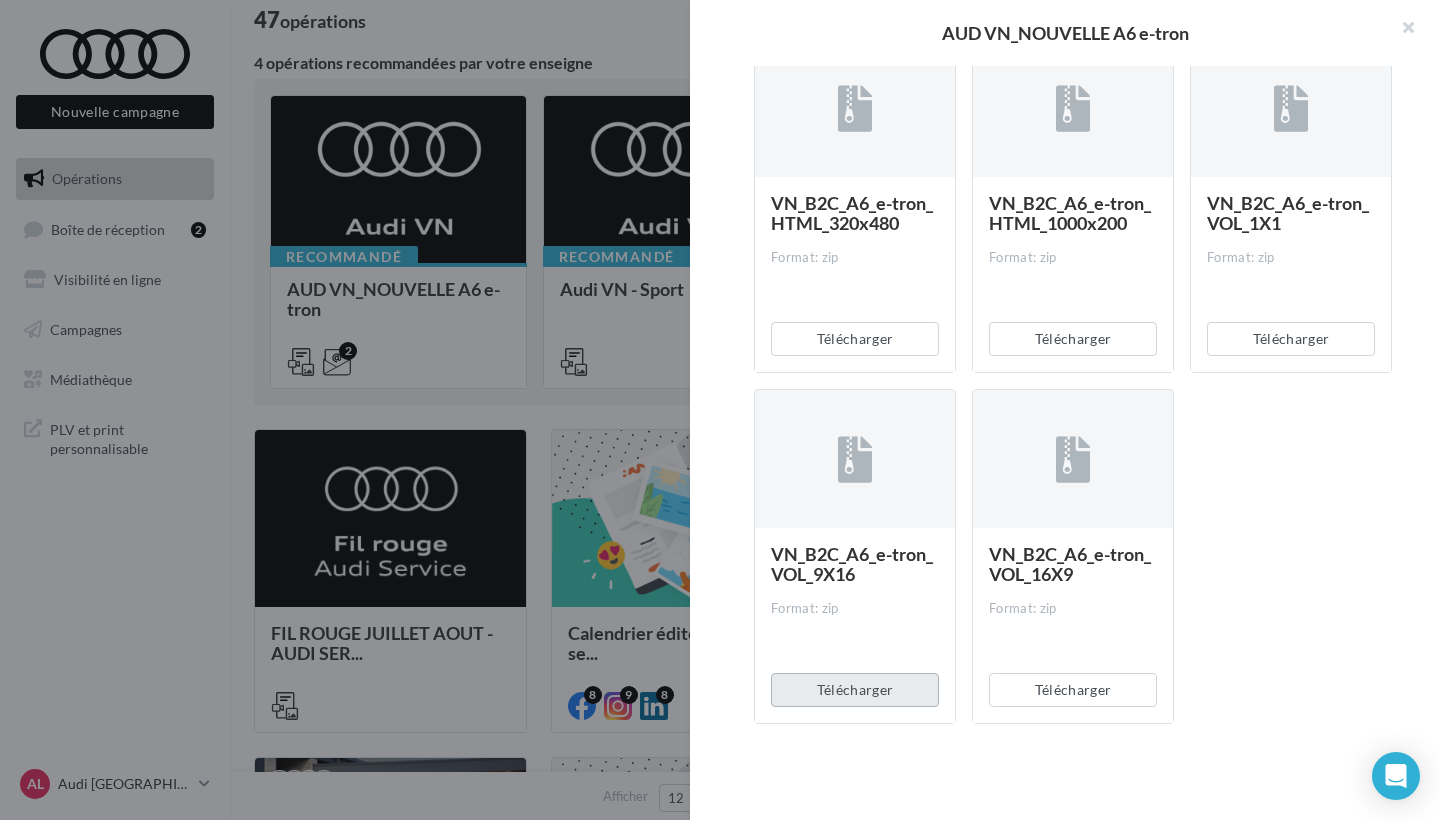 click on "Télécharger" at bounding box center (855, 690) 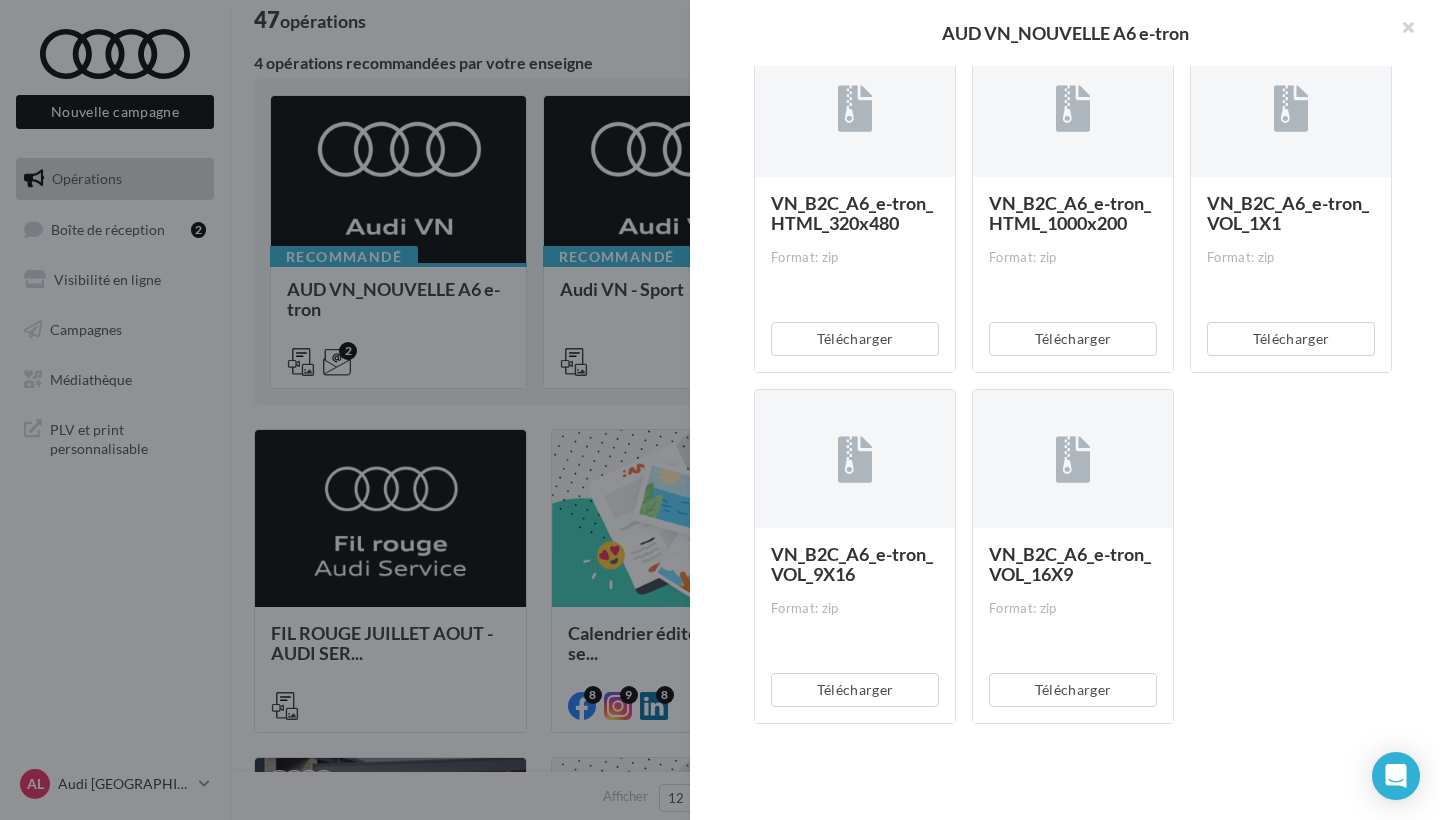 click on "VN_B2C_A6_e-tron_SOME_CARROUSEL_10...
Format: zip
Télécharger
VN_B2C_A6_e-tron_SOME_CARROUSEL_10...
Format: zip
Télécharger
VN_B2C_A6_e-tron_WORDING_SOME
Format: xlsx
Télécharger
VN_B2C_A6_e-tron_SOME_PL_1080X1920
Format: zip
Télécharger
VN_B2C_A6_e-tron_SOME_PL_1080x1080
Format: zip
Télécharger
VN_B2C_A6_e-tron_EMAIL_INVITATION
Format: zip
Télécharger
VN_B2C_A6_e-tron_HTML_320x50
Format: zip
Télécharger" at bounding box center (1081, -138) 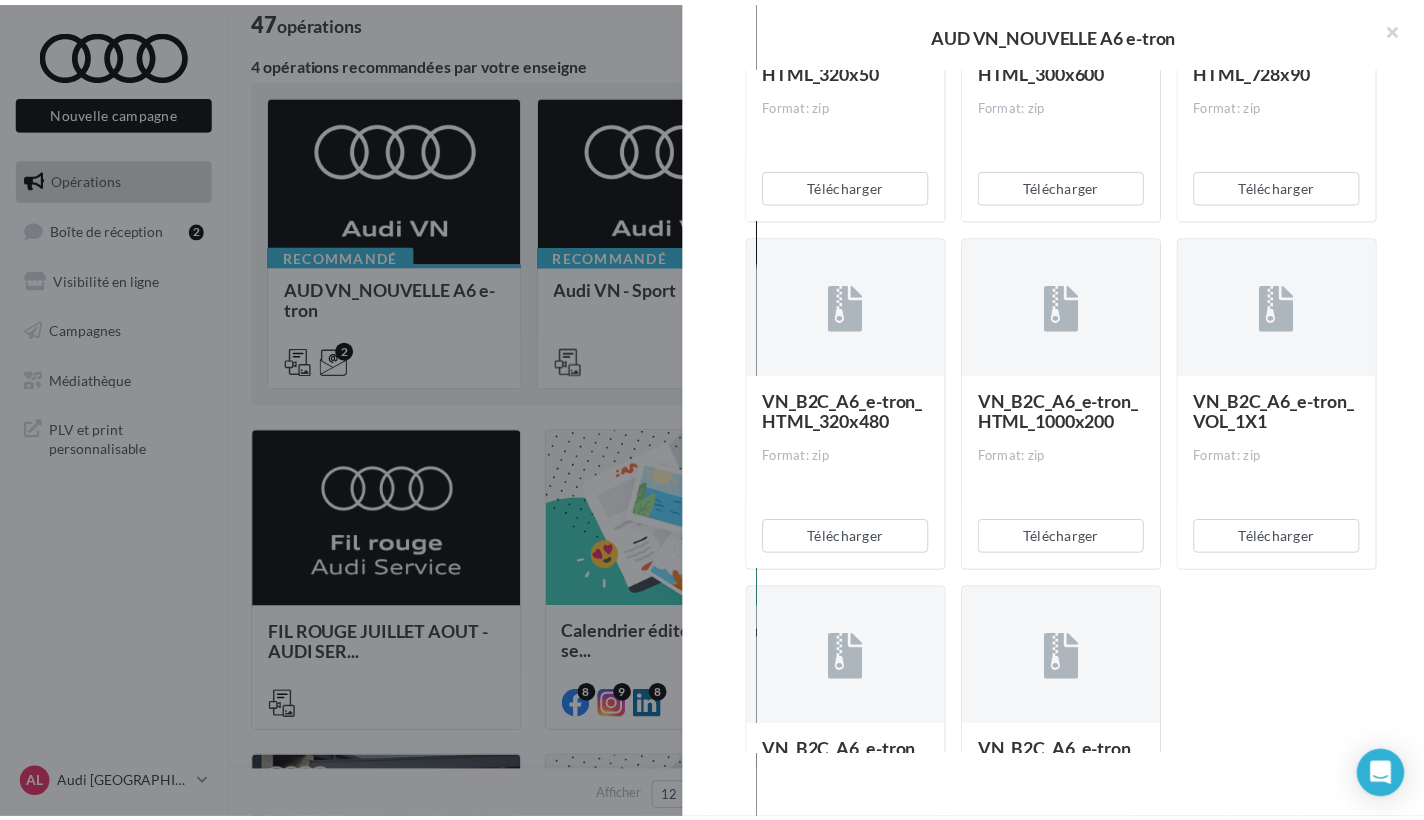 scroll, scrollTop: 1434, scrollLeft: 66, axis: both 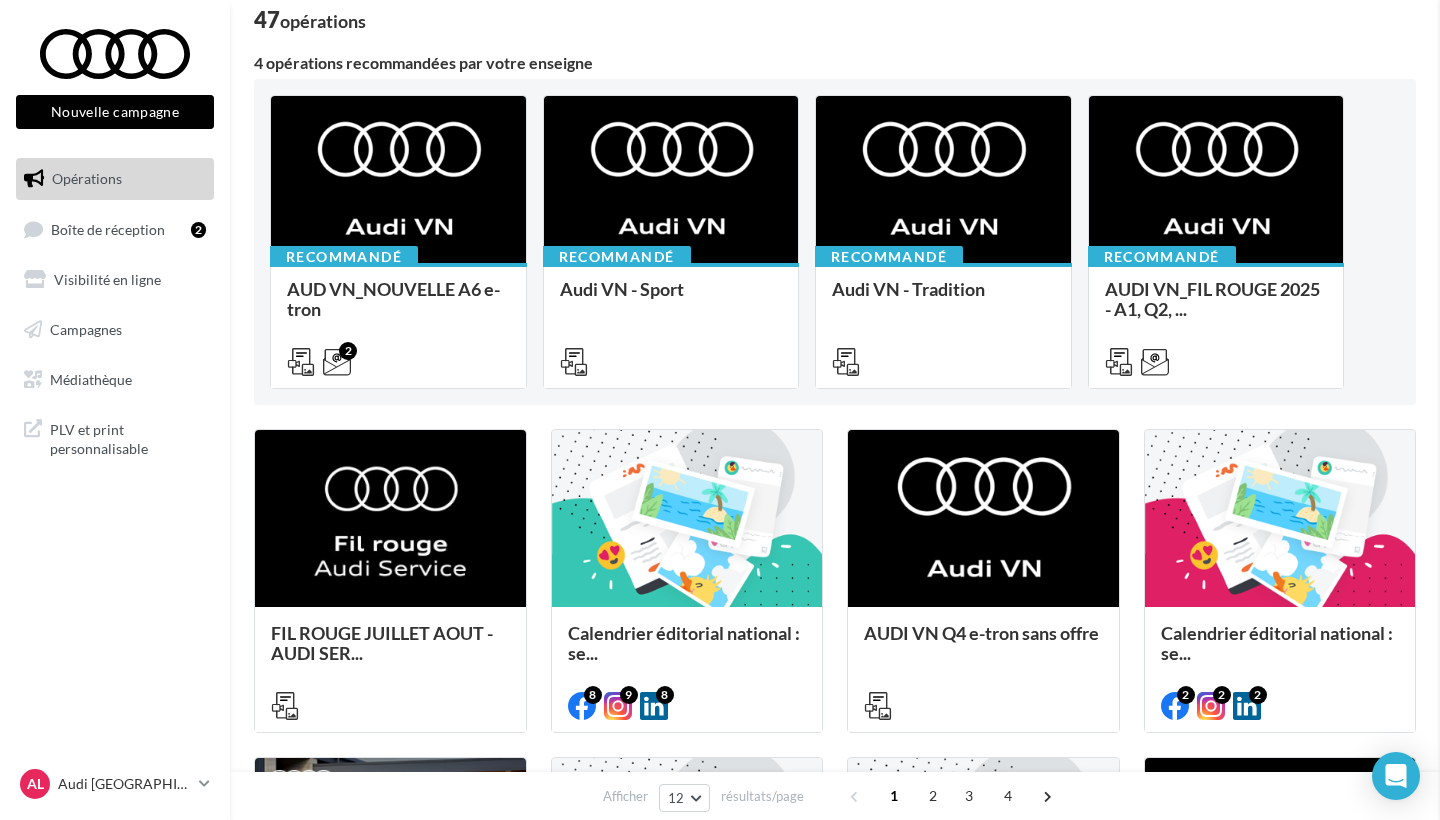 drag, startPoint x: 856, startPoint y: 4, endPoint x: 86, endPoint y: 595, distance: 970.6601 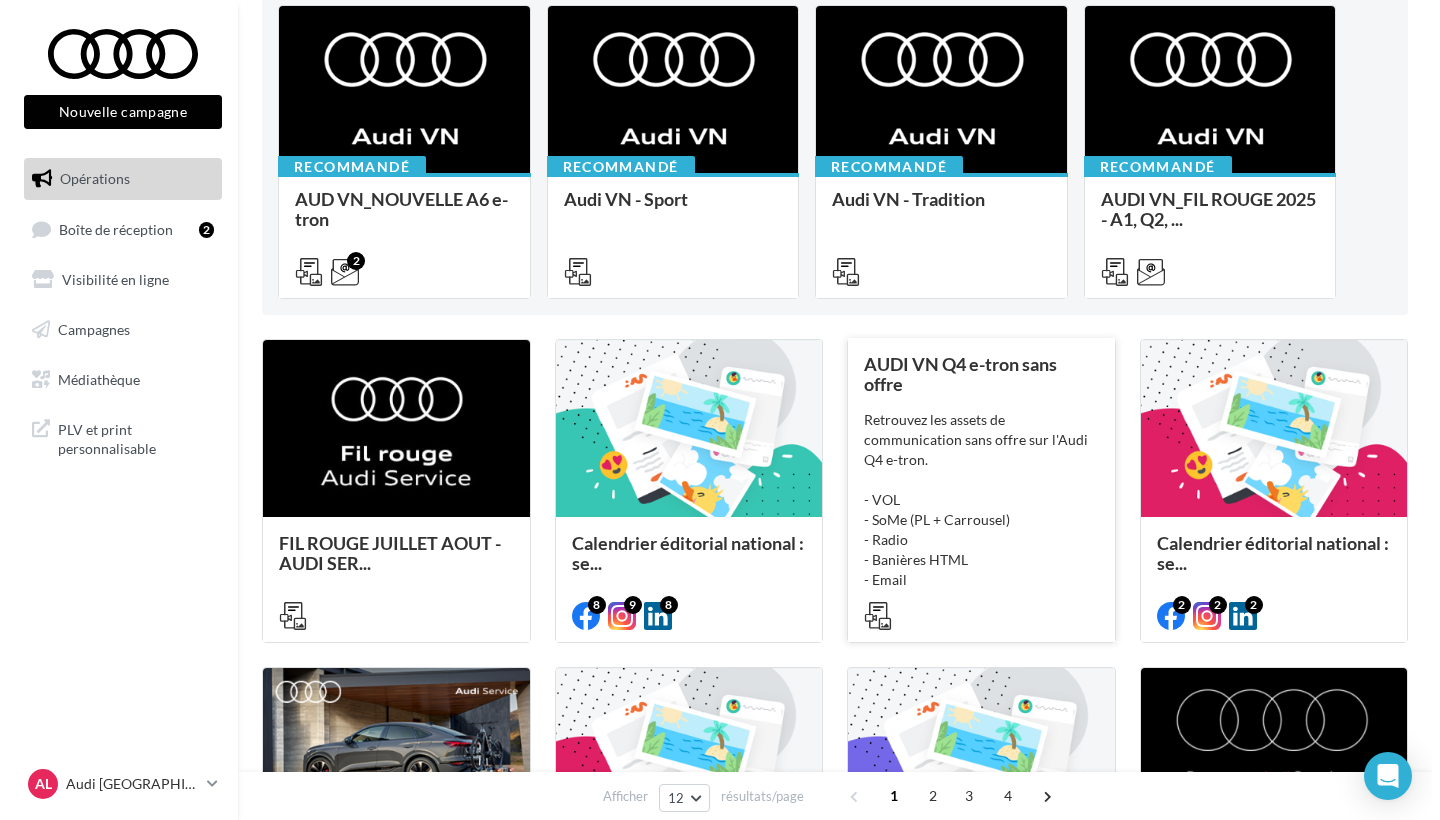 scroll, scrollTop: 263, scrollLeft: 0, axis: vertical 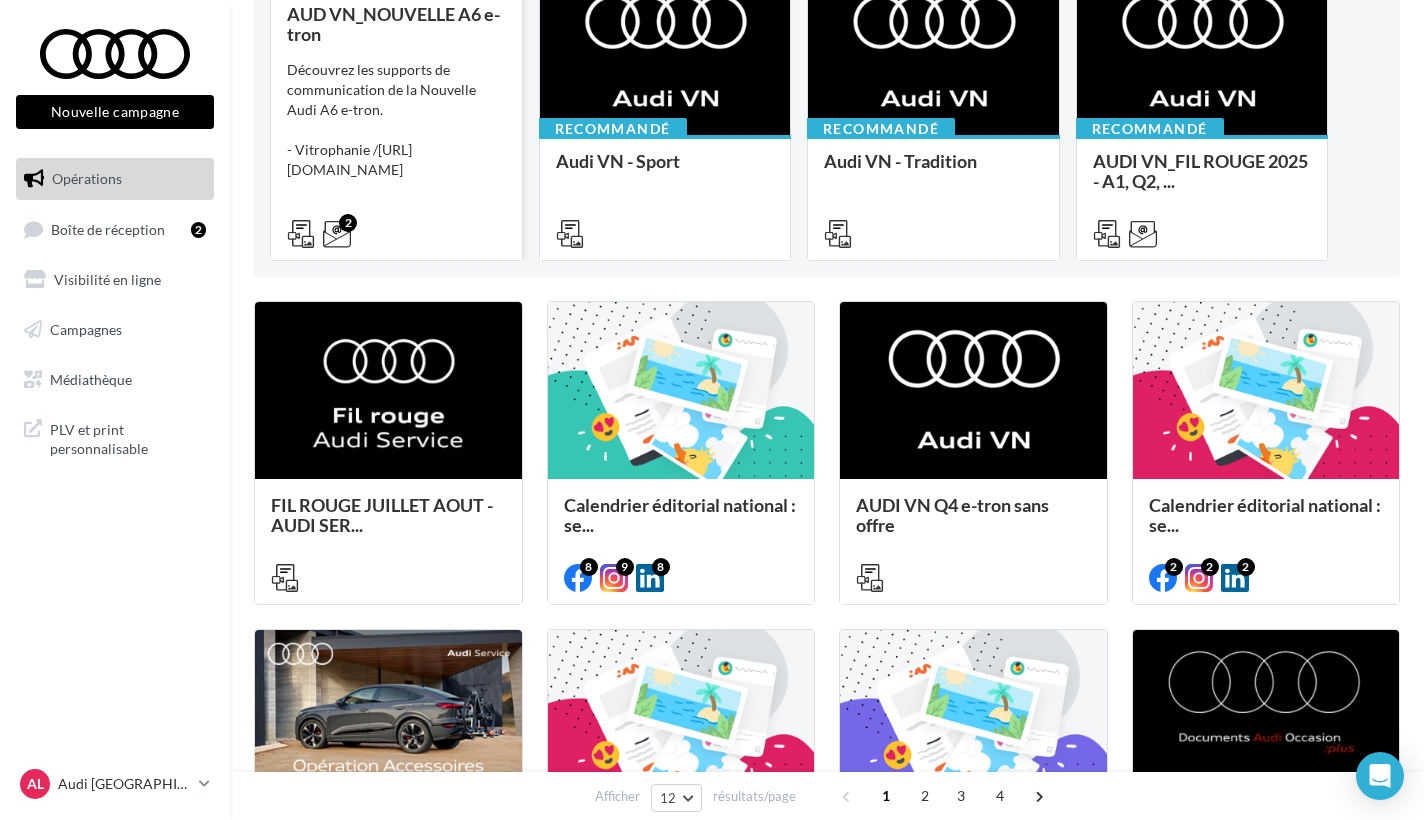 click on "Découvrez les supports de communication de la Nouvelle Audi A6 e-tron.
- Vitrophanie /  [URL][DOMAIN_NAME]
- Pres..." at bounding box center [396, 140] 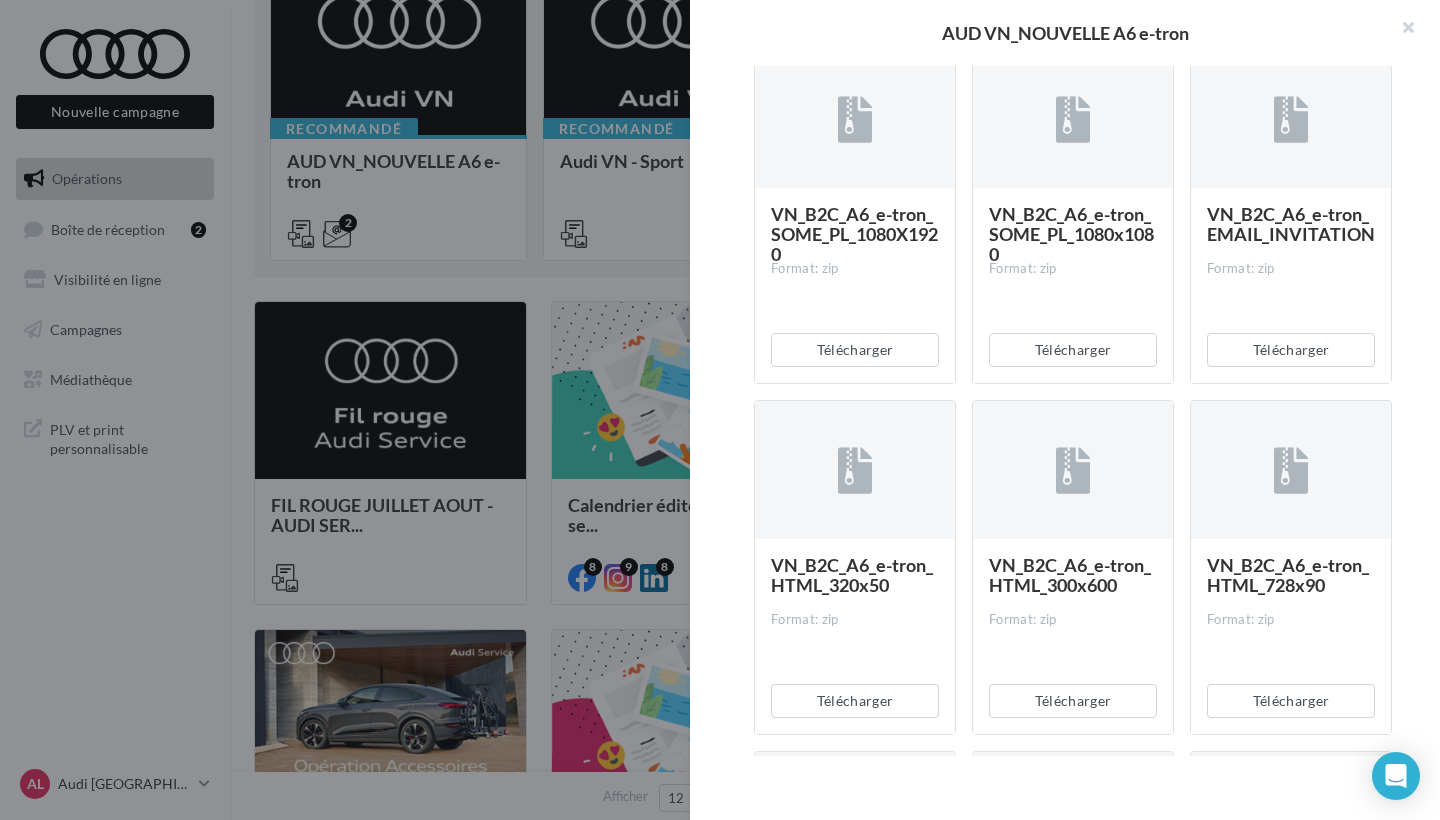 scroll, scrollTop: 935, scrollLeft: 3, axis: both 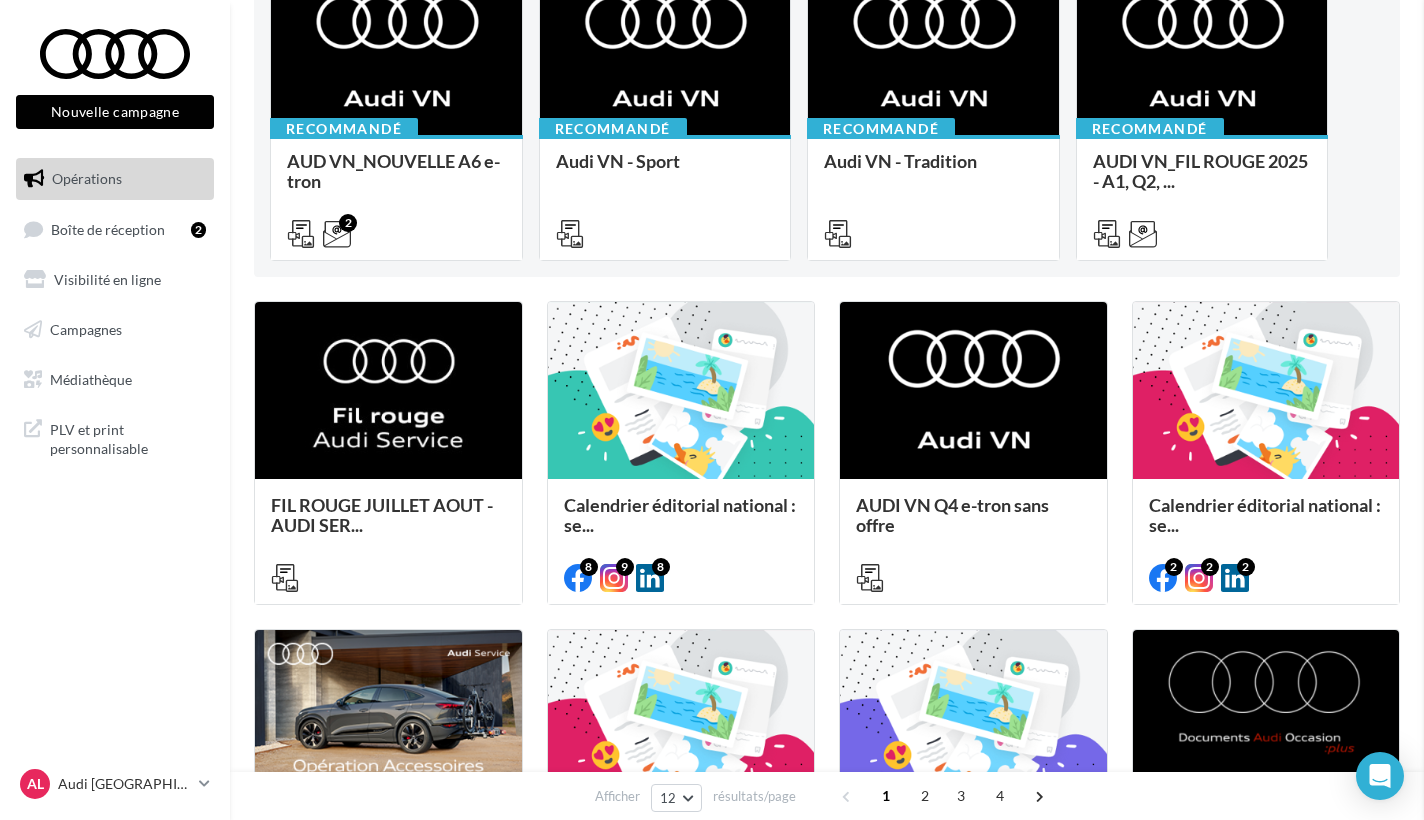 click at bounding box center (2136, 410) 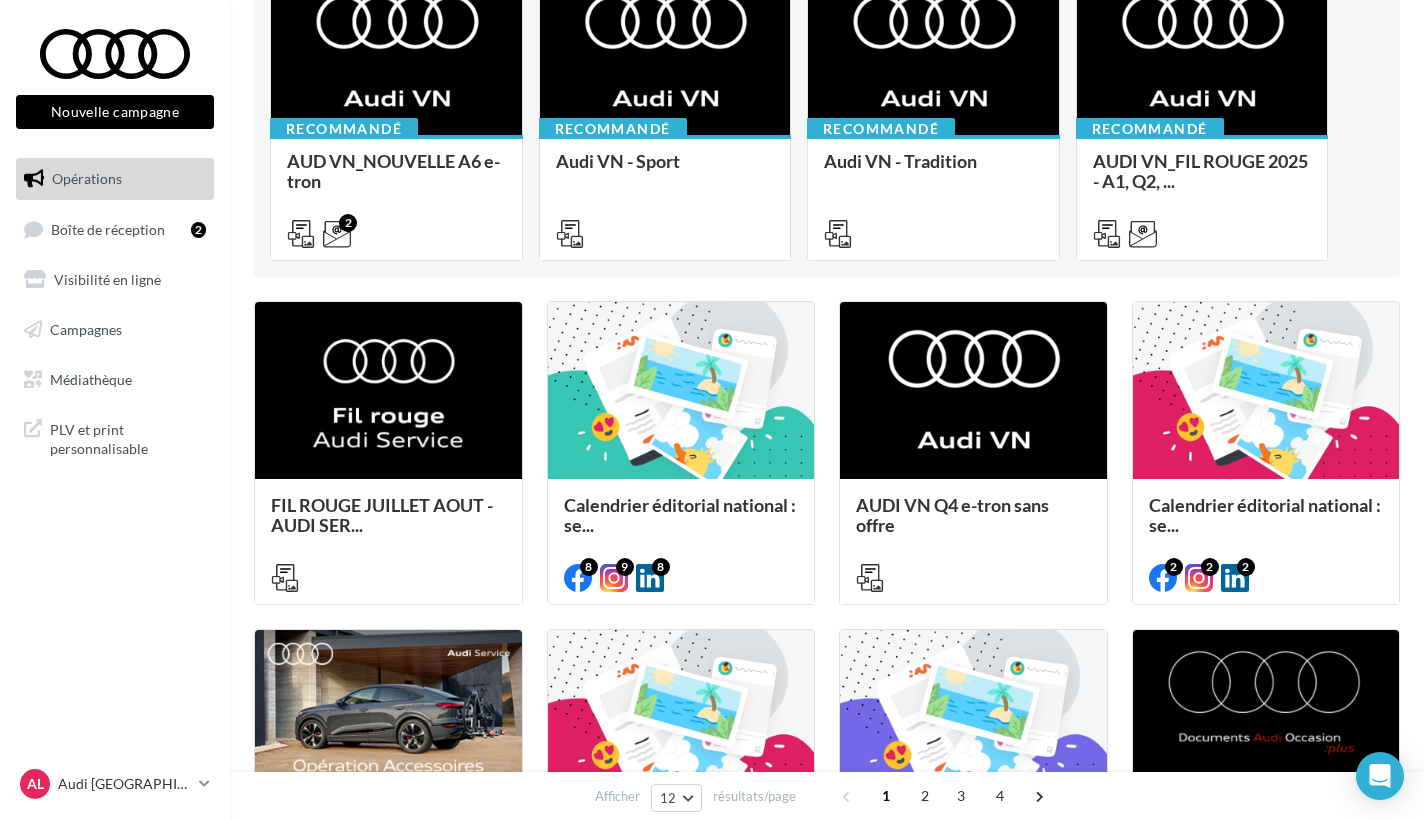 drag, startPoint x: 852, startPoint y: 89, endPoint x: 754, endPoint y: 288, distance: 221.822 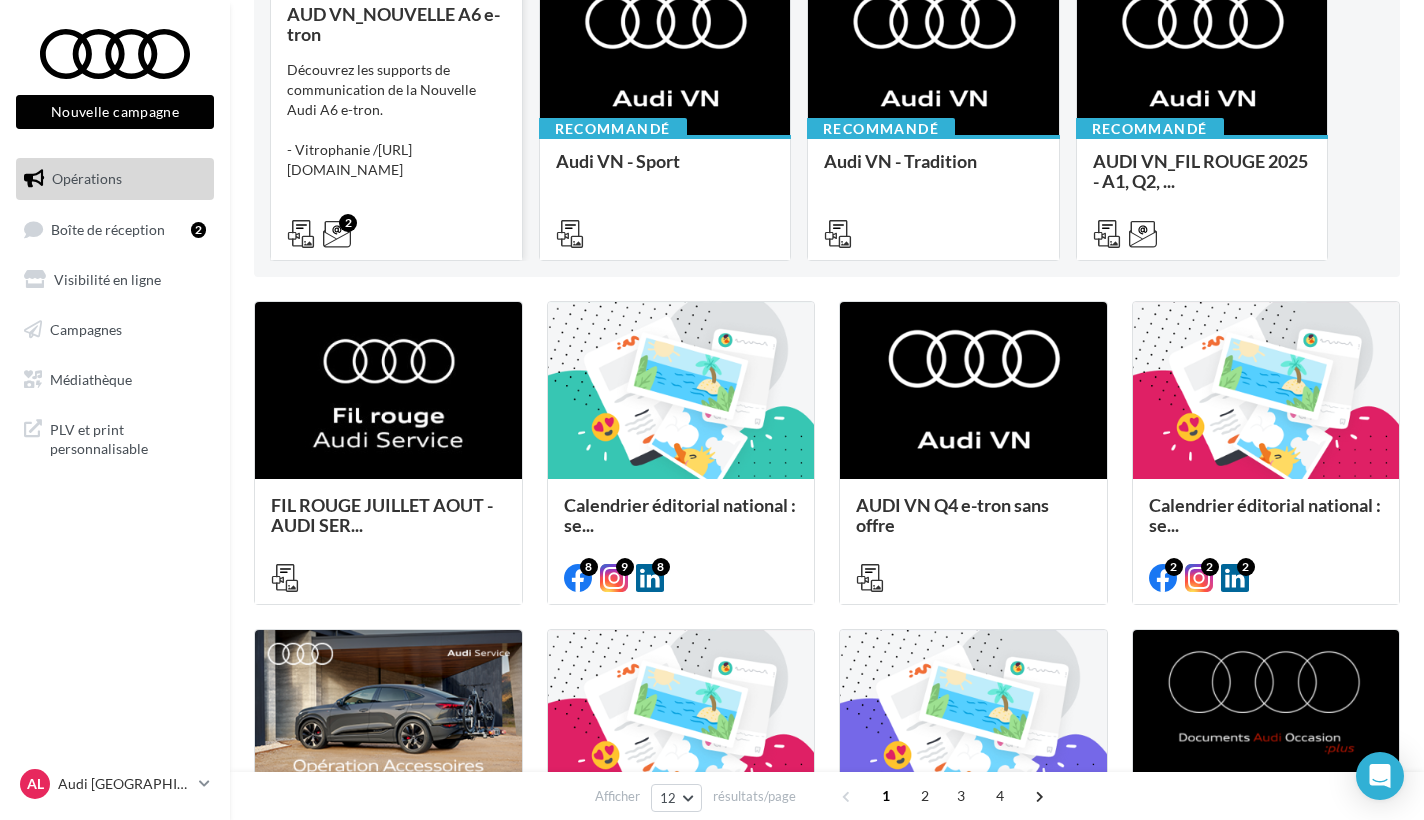 click on "[URL][DOMAIN_NAME]" at bounding box center [349, 159] 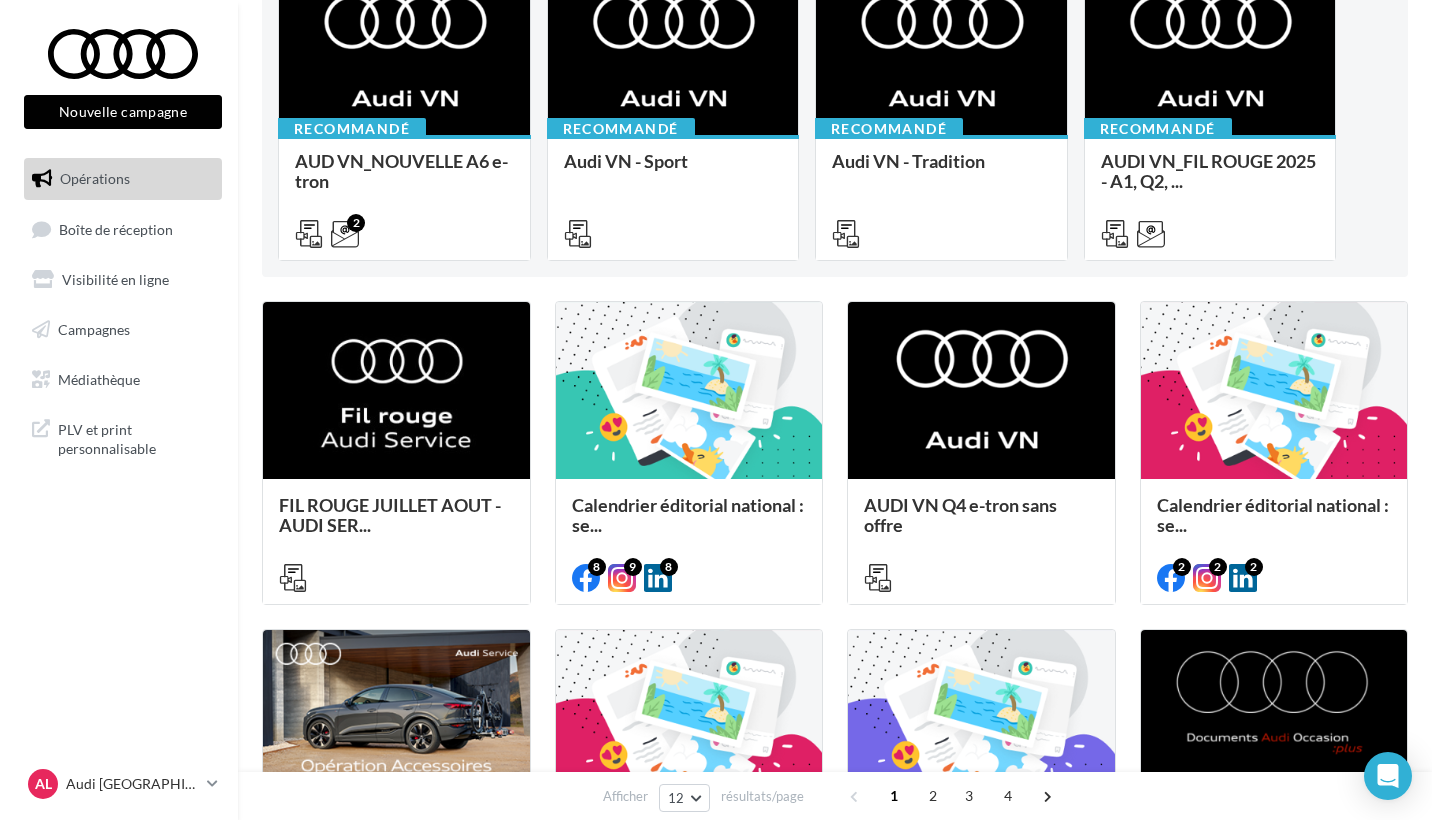 scroll, scrollTop: 263, scrollLeft: 0, axis: vertical 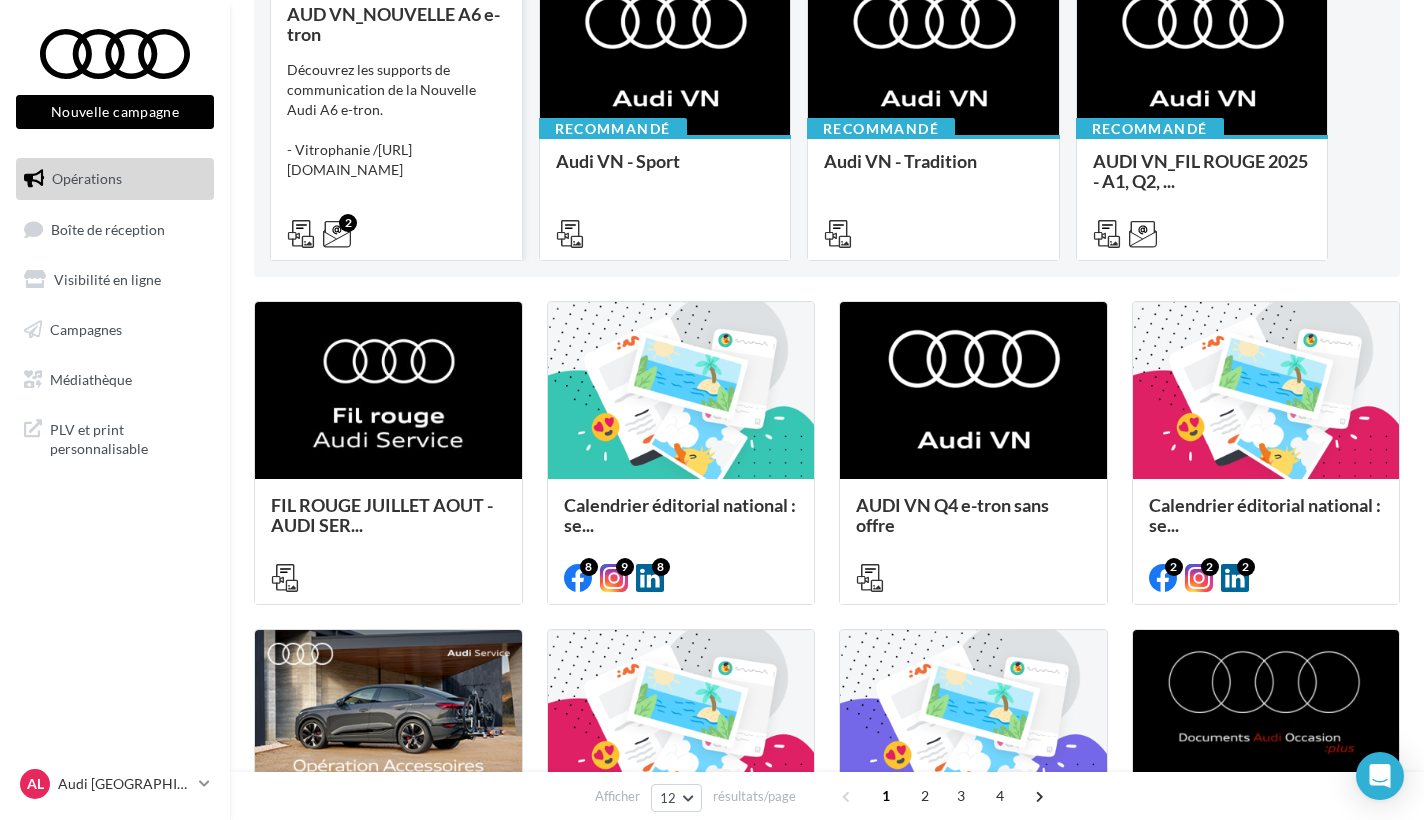 click on "Découvrez les supports de communication de la Nouvelle Audi A6 e-tron.
- Vitrophanie /  [URL][DOMAIN_NAME]
- Pres..." at bounding box center (396, 140) 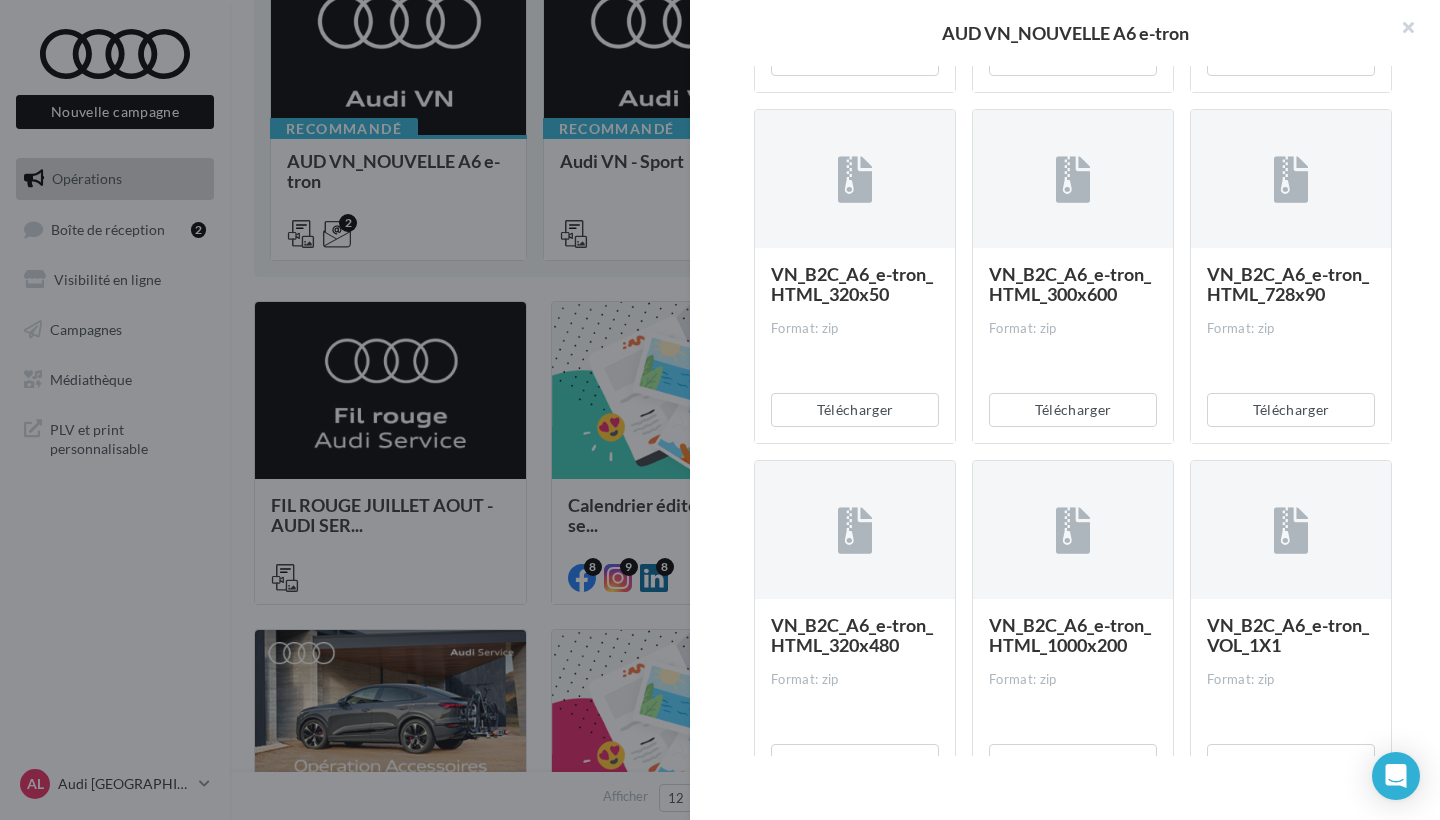scroll, scrollTop: 1214, scrollLeft: 0, axis: vertical 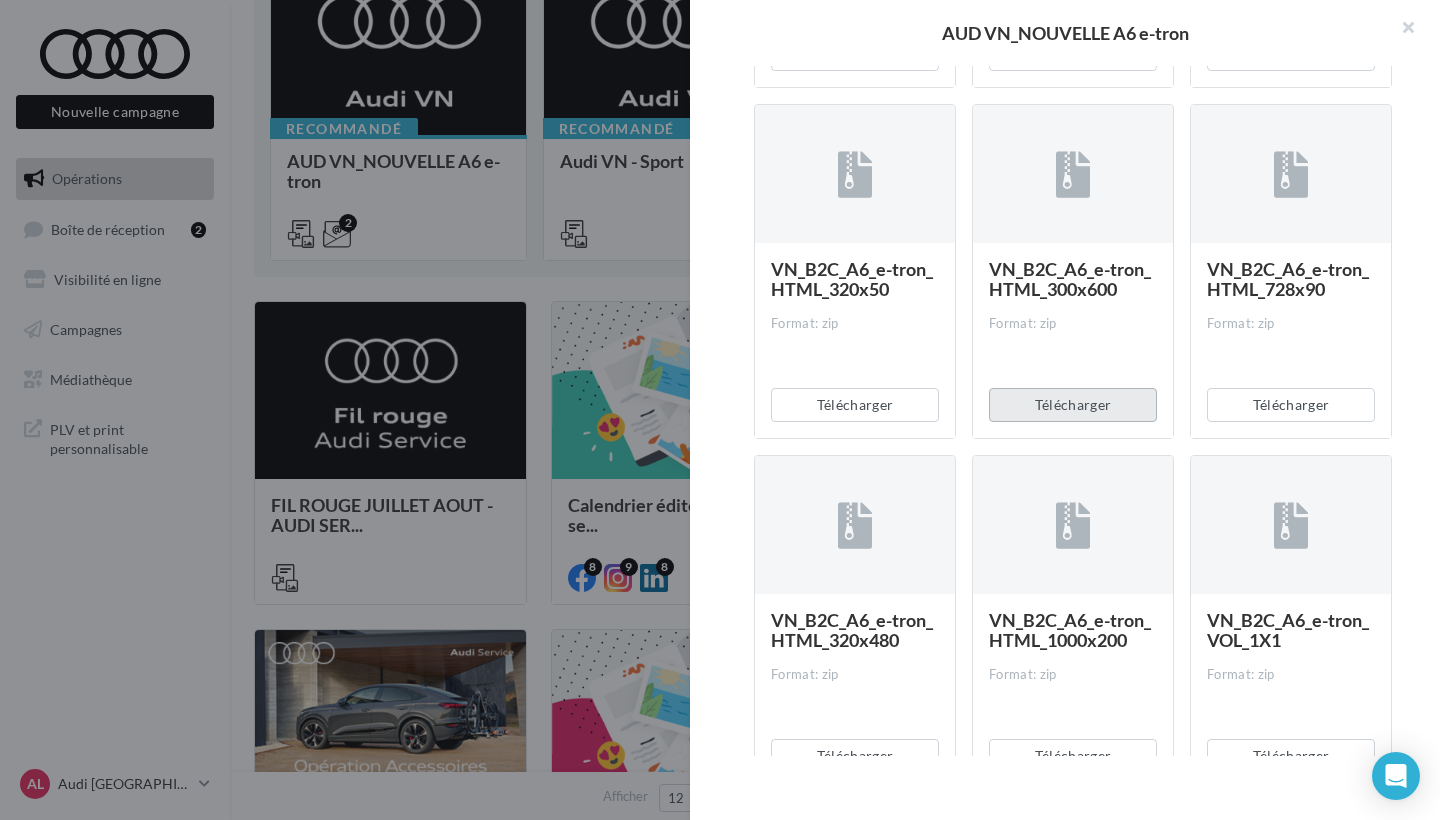 click on "Télécharger" at bounding box center (1073, 405) 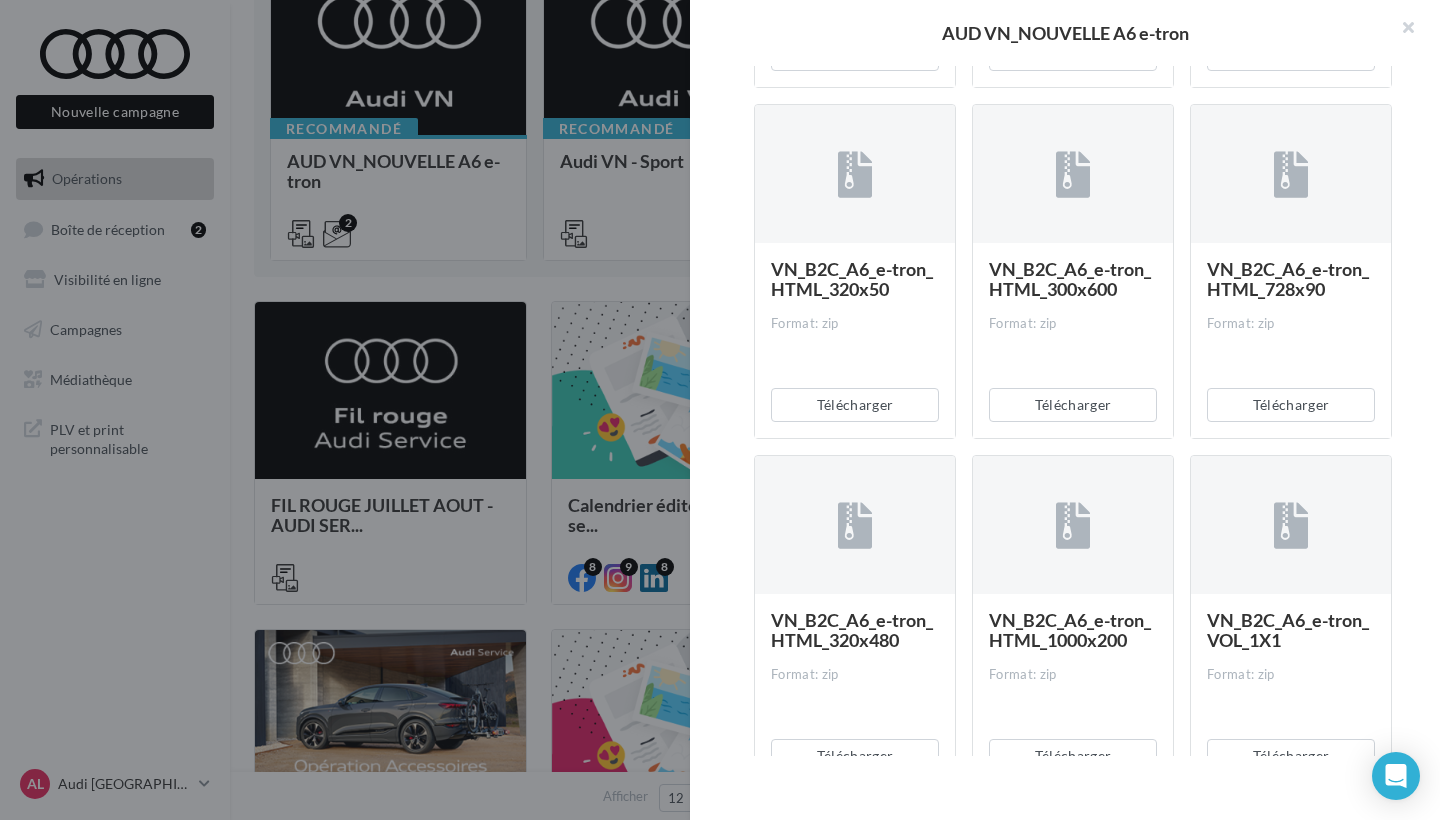 drag, startPoint x: 1073, startPoint y: 19, endPoint x: 725, endPoint y: 189, distance: 387.3035 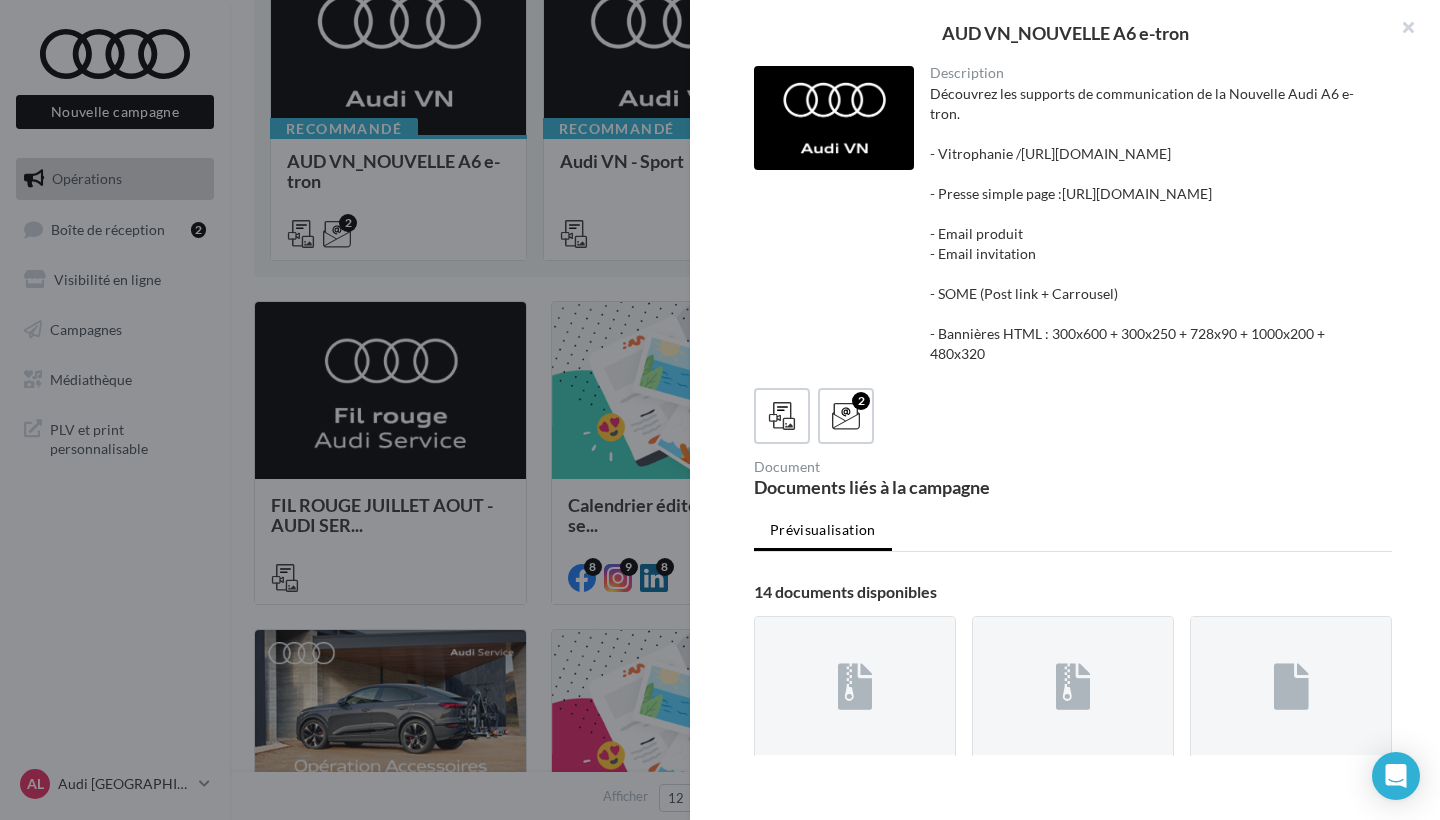 scroll, scrollTop: 0, scrollLeft: 0, axis: both 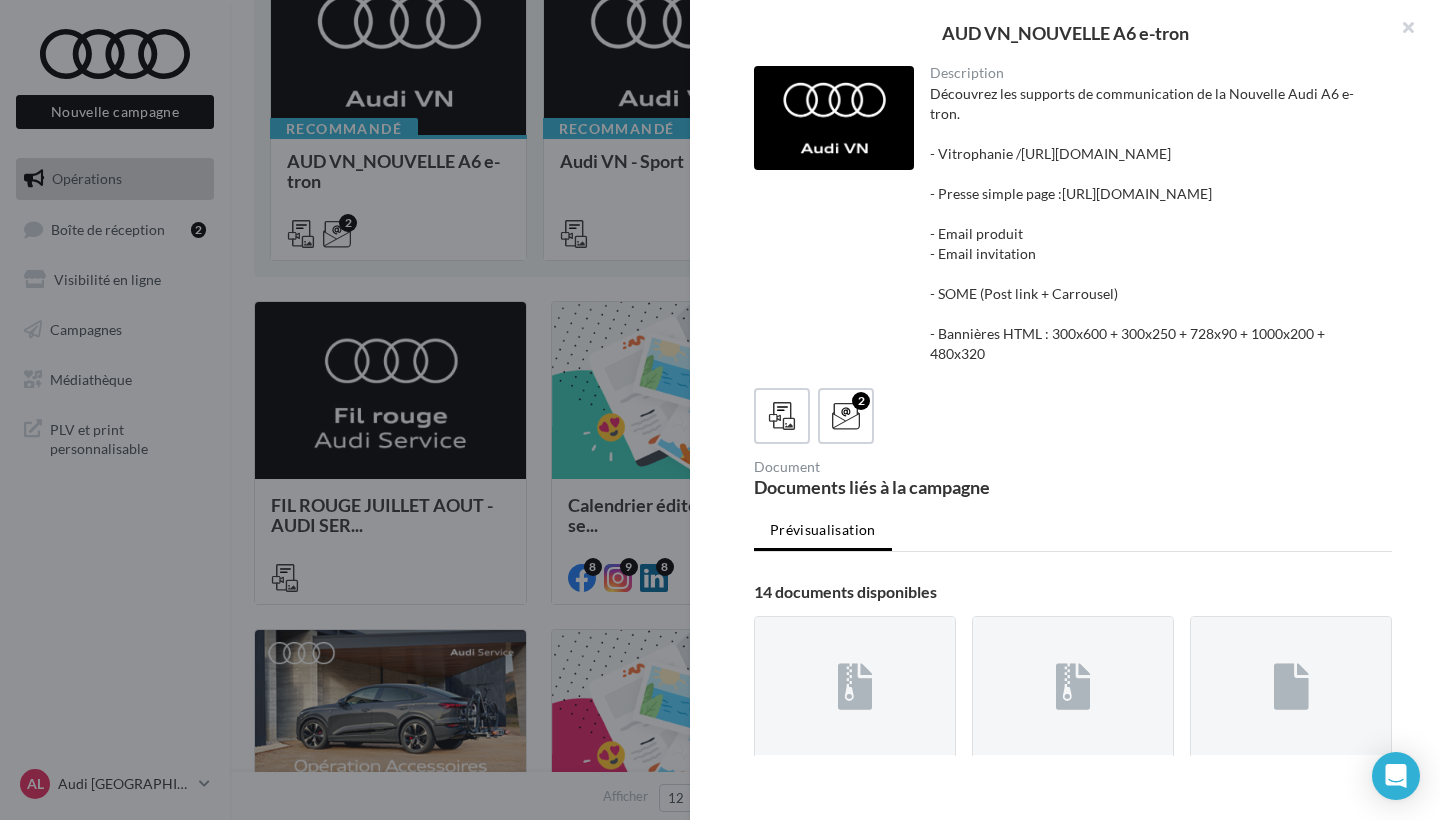 click on "Description
Découvrez les supports de communication de la Nouvelle Audi A6 e-tron.
- Vitrophanie /  [URL][DOMAIN_NAME]
- Presse simple page :  [URL][DOMAIN_NAME]
- Email produit
- Email invitation
- SOME (Post link + Carrousel)
- Bannières HTML : 300x600 + 300x250 + 728x90 + 1000x200 + 480x320" at bounding box center (1073, 219) 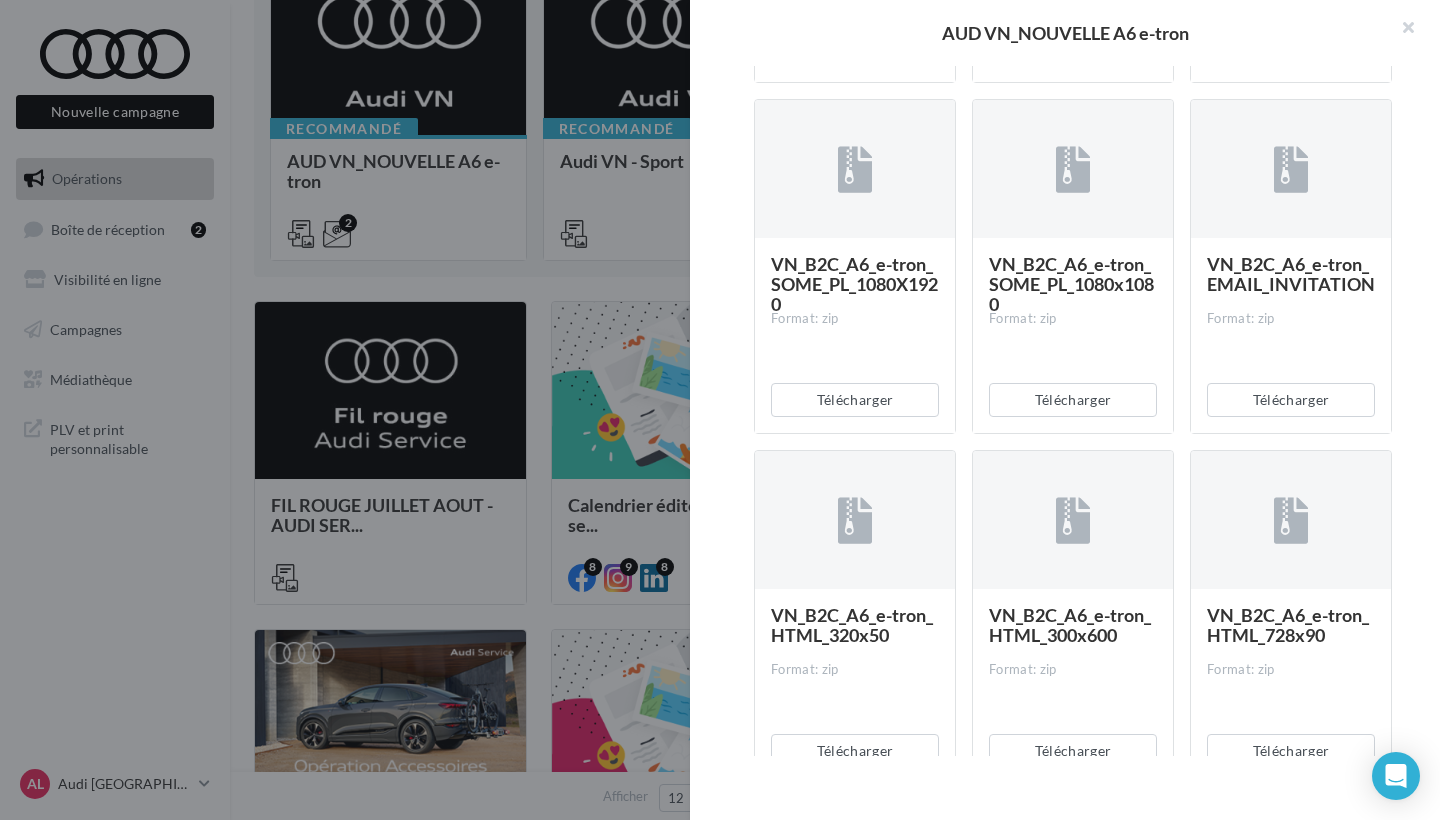 scroll, scrollTop: 871, scrollLeft: 1, axis: both 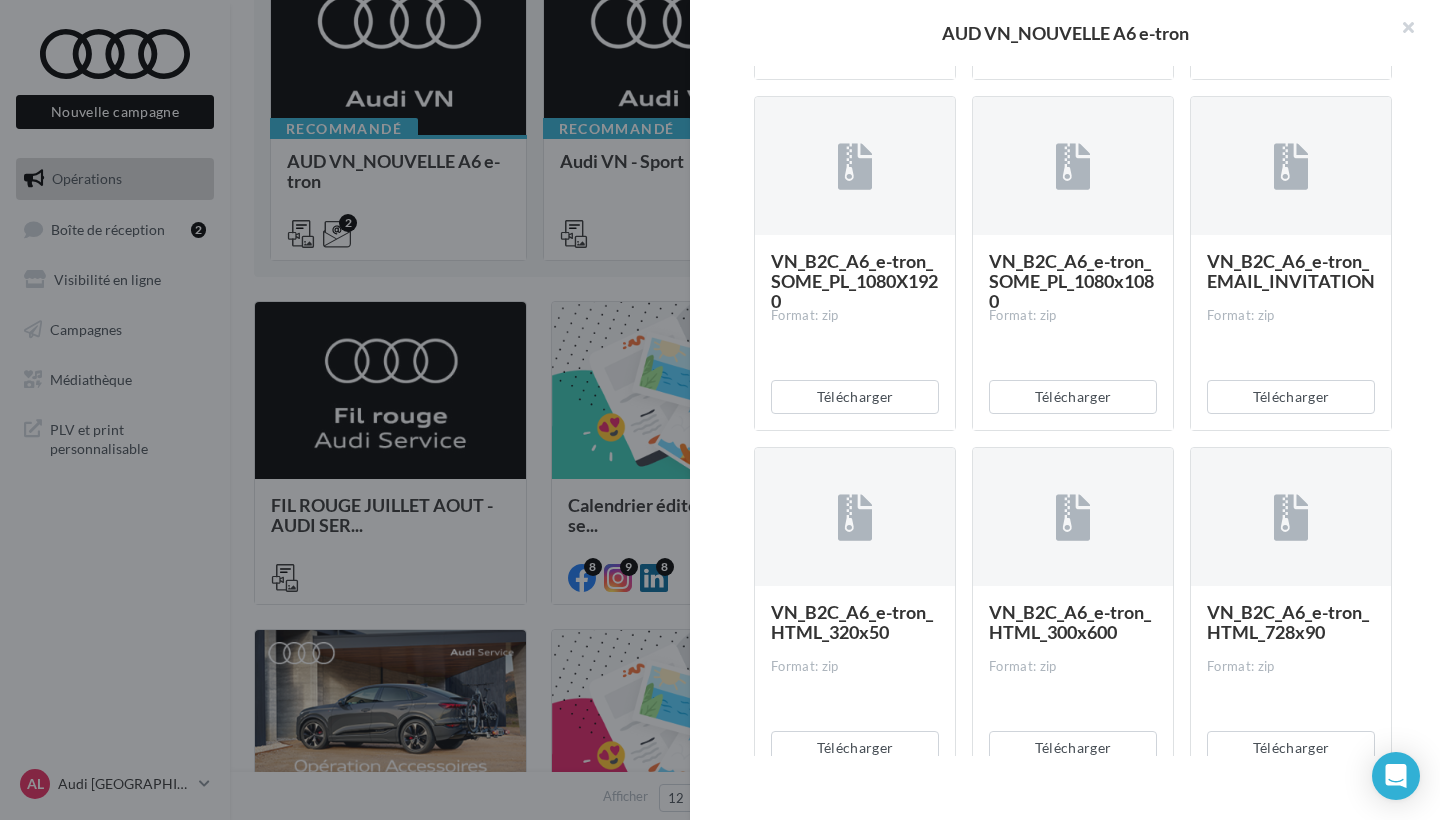 click on "Télécharger" at bounding box center [1073, 397] 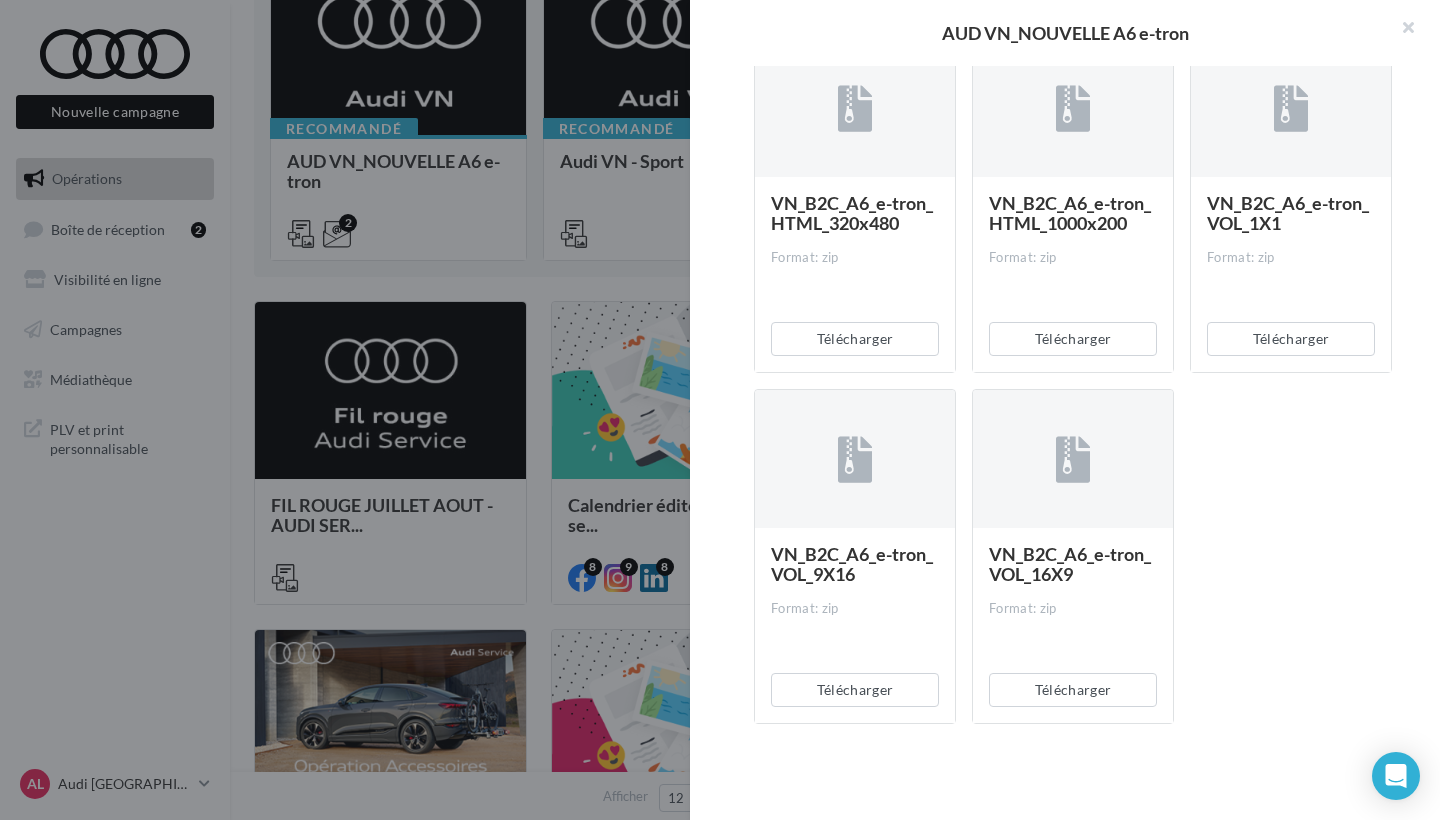 scroll, scrollTop: 1707, scrollLeft: 0, axis: vertical 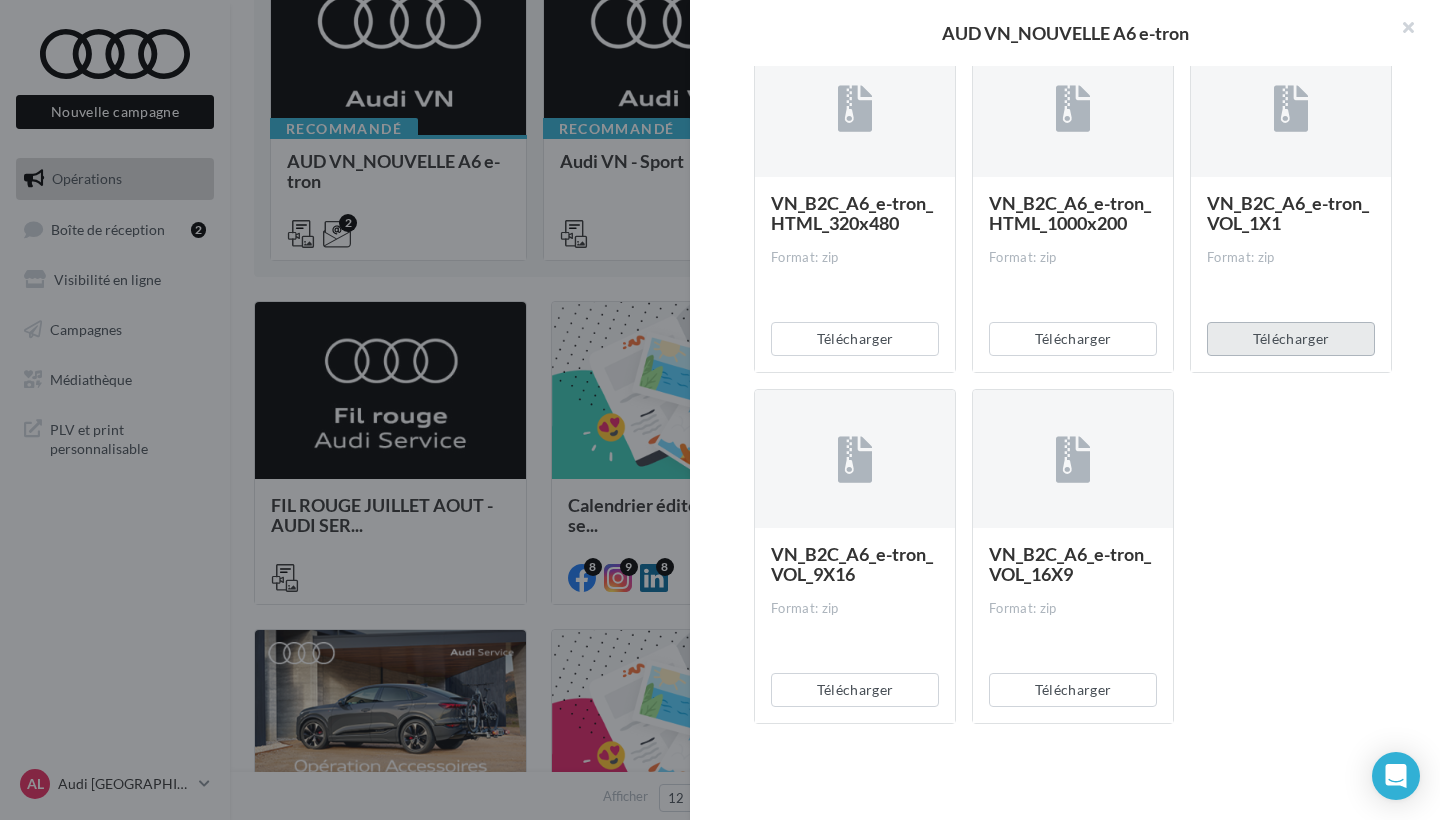 click on "Télécharger" at bounding box center (1291, 339) 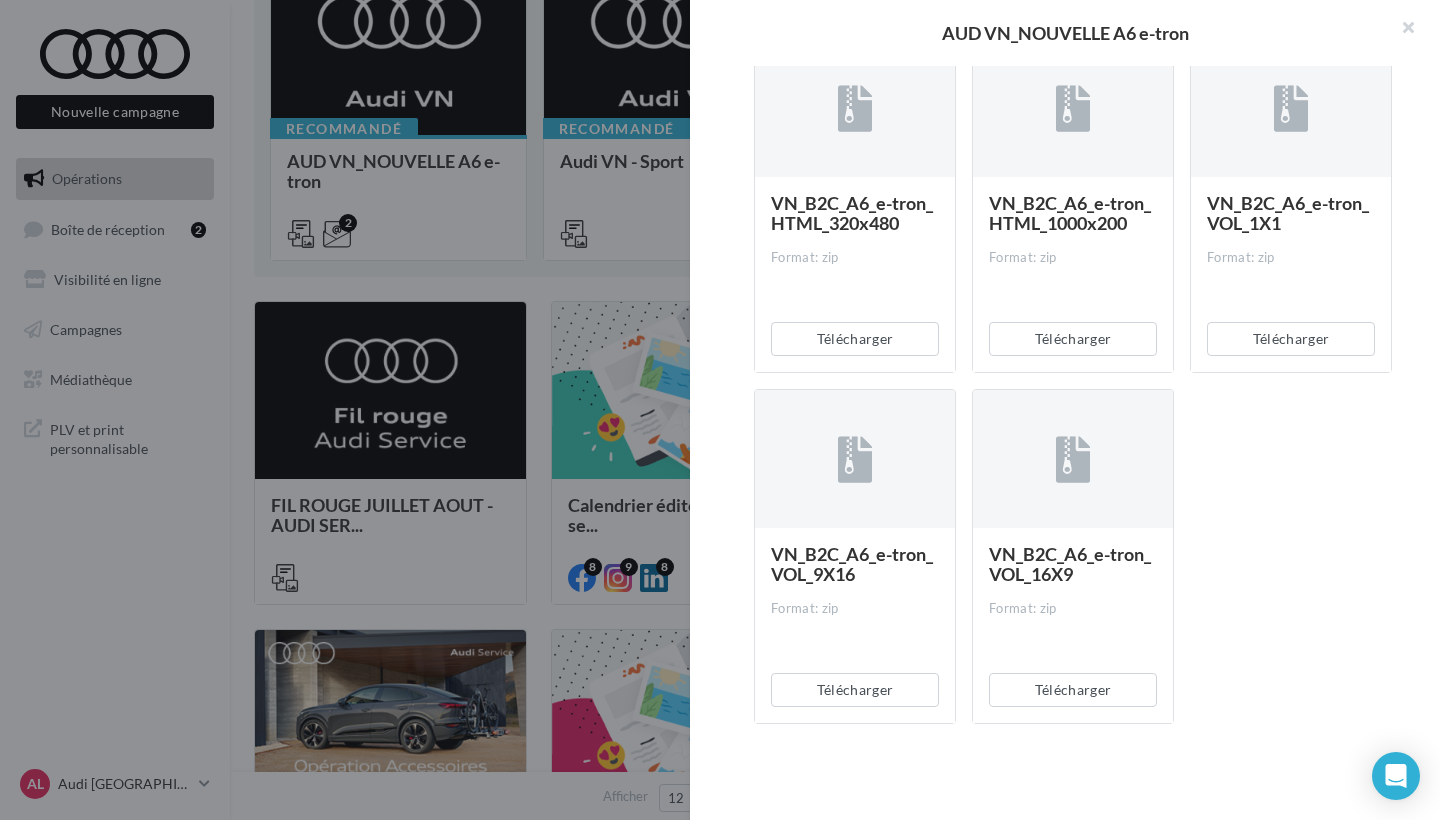 click on "Description
Découvrez les supports de communication de la Nouvelle Audi A6 e-tron.
- Vitrophanie /  [URL][DOMAIN_NAME]
- Presse simple page :  [URL][DOMAIN_NAME]
- Email produit
- Email invitation
- SOME (Post link + Carrousel)
- Bannières HTML : 300x600 + 300x250 + 728x90 + 1000x200 + 480x320                     2
Document
Documents liés à la campagne
Prévisualisation
14 documents disponibles
VN_B2C_A6_e-tron_SOME_CARROUSEL_10...
Format: zip
Télécharger" at bounding box center (1073, 411) 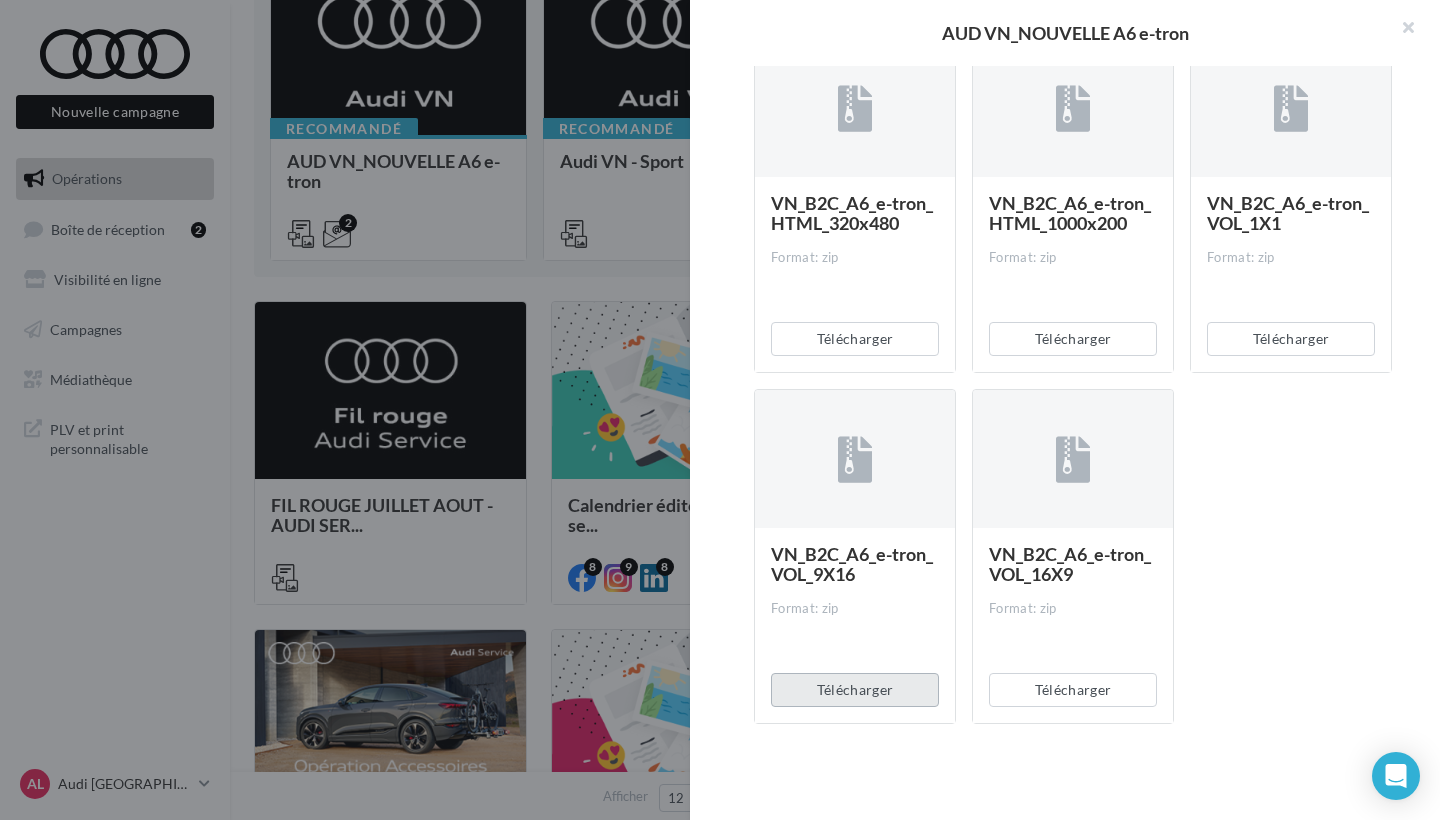 click on "Télécharger" at bounding box center [855, 690] 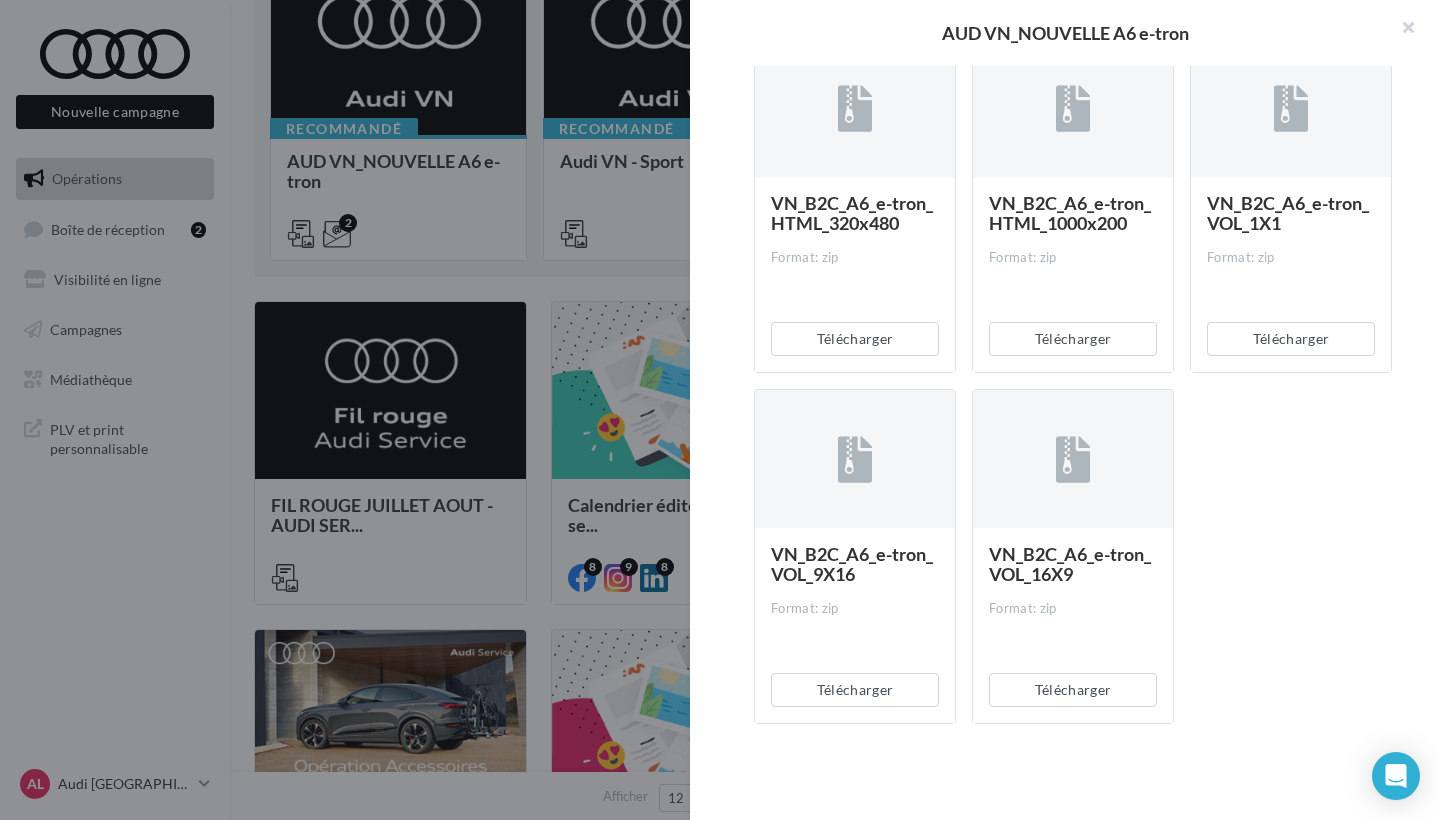 click on "AUD VN_NOUVELLE A6 e-tron" at bounding box center [1065, 33] 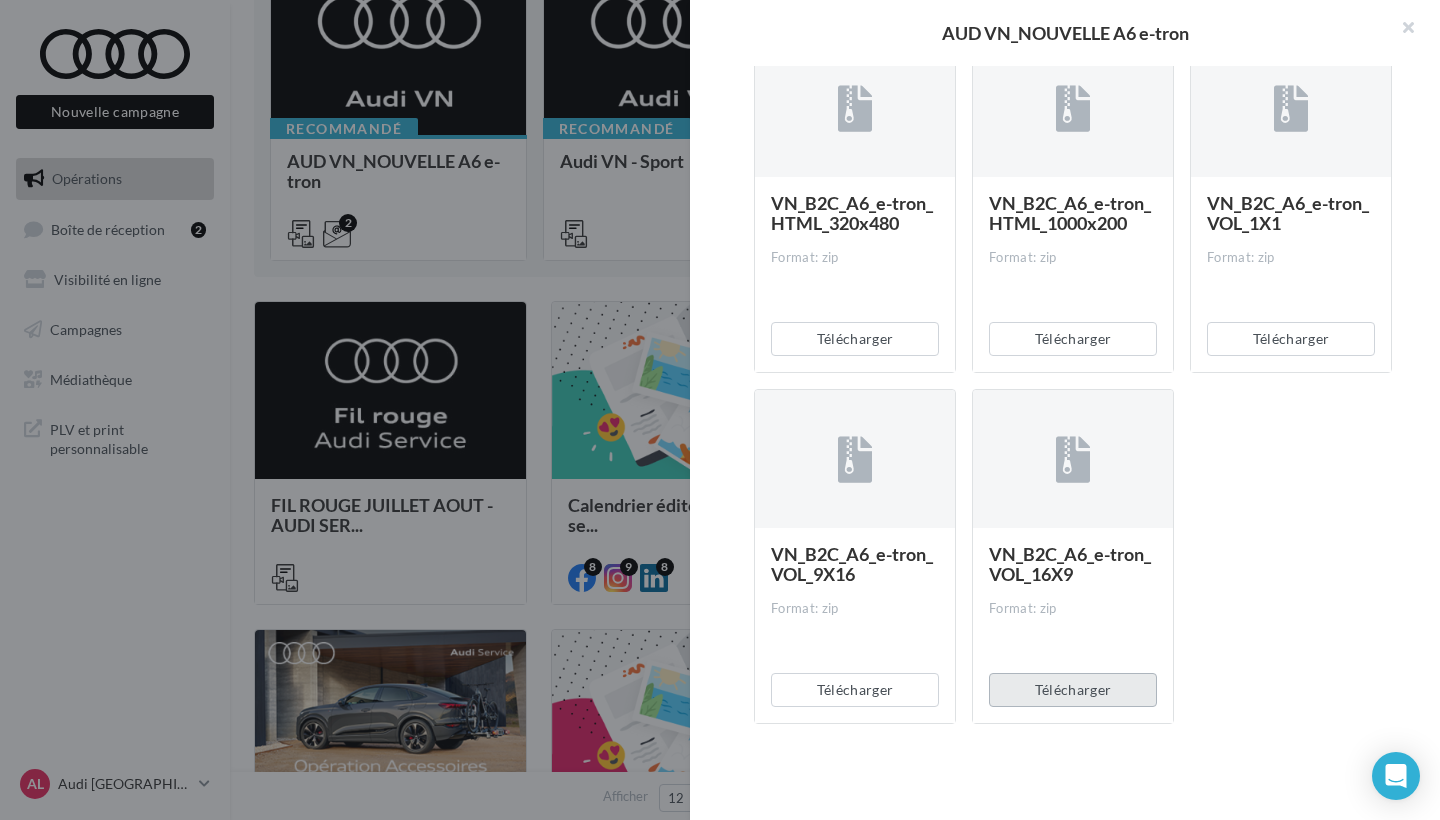 click on "Télécharger" at bounding box center [1073, 690] 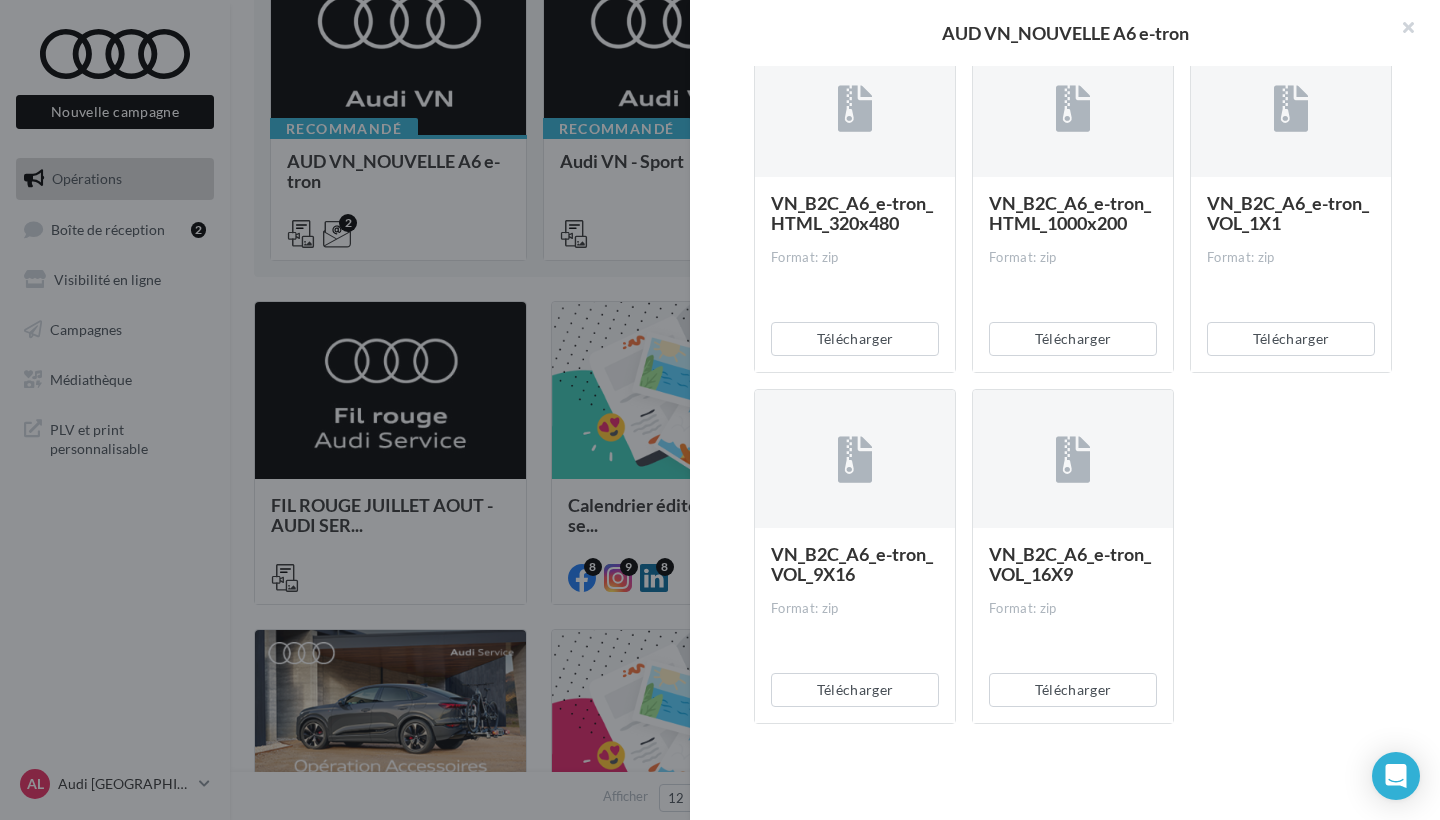 click on "AUD VN_NOUVELLE A6 e-tron" at bounding box center (1065, 33) 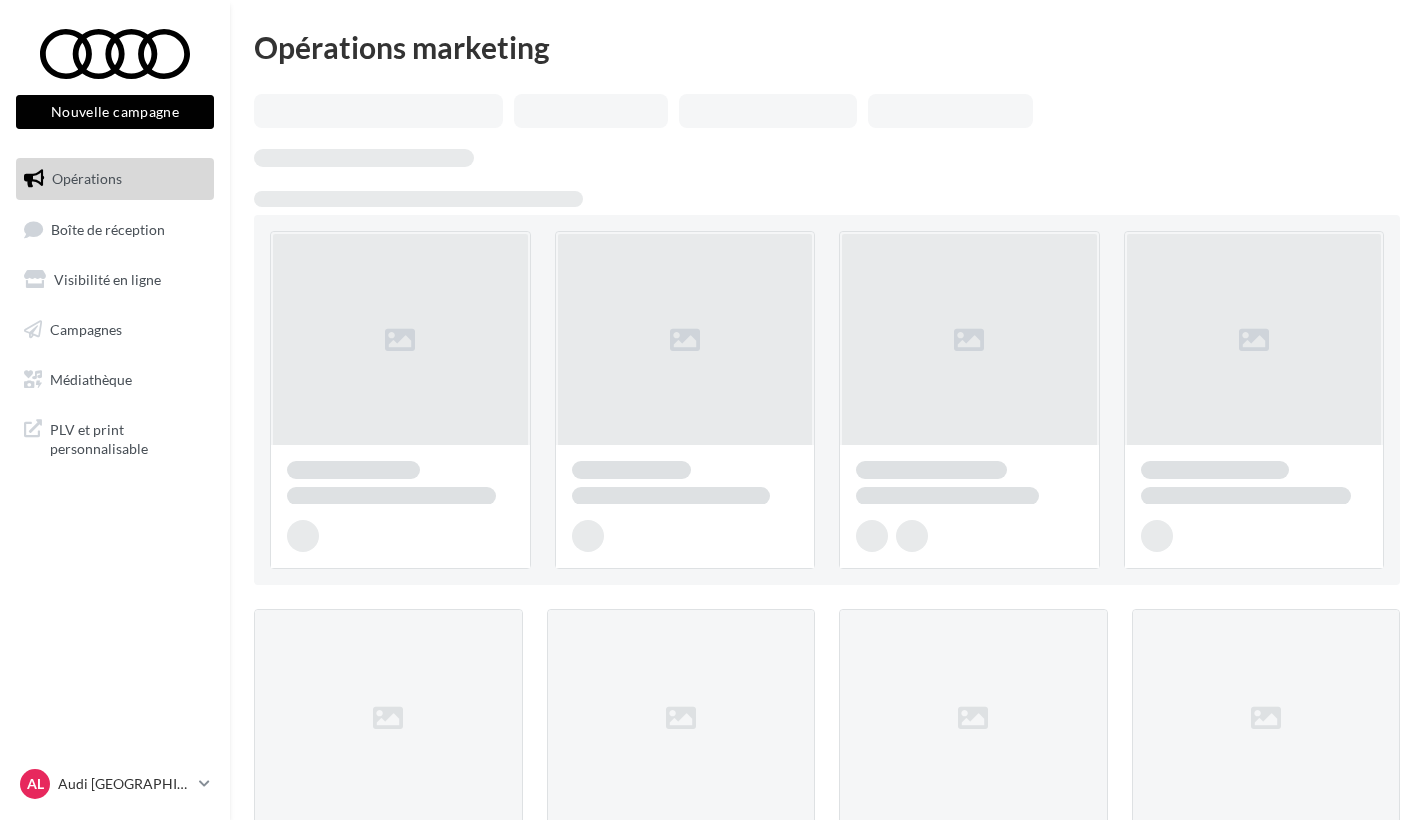 scroll, scrollTop: 0, scrollLeft: 0, axis: both 